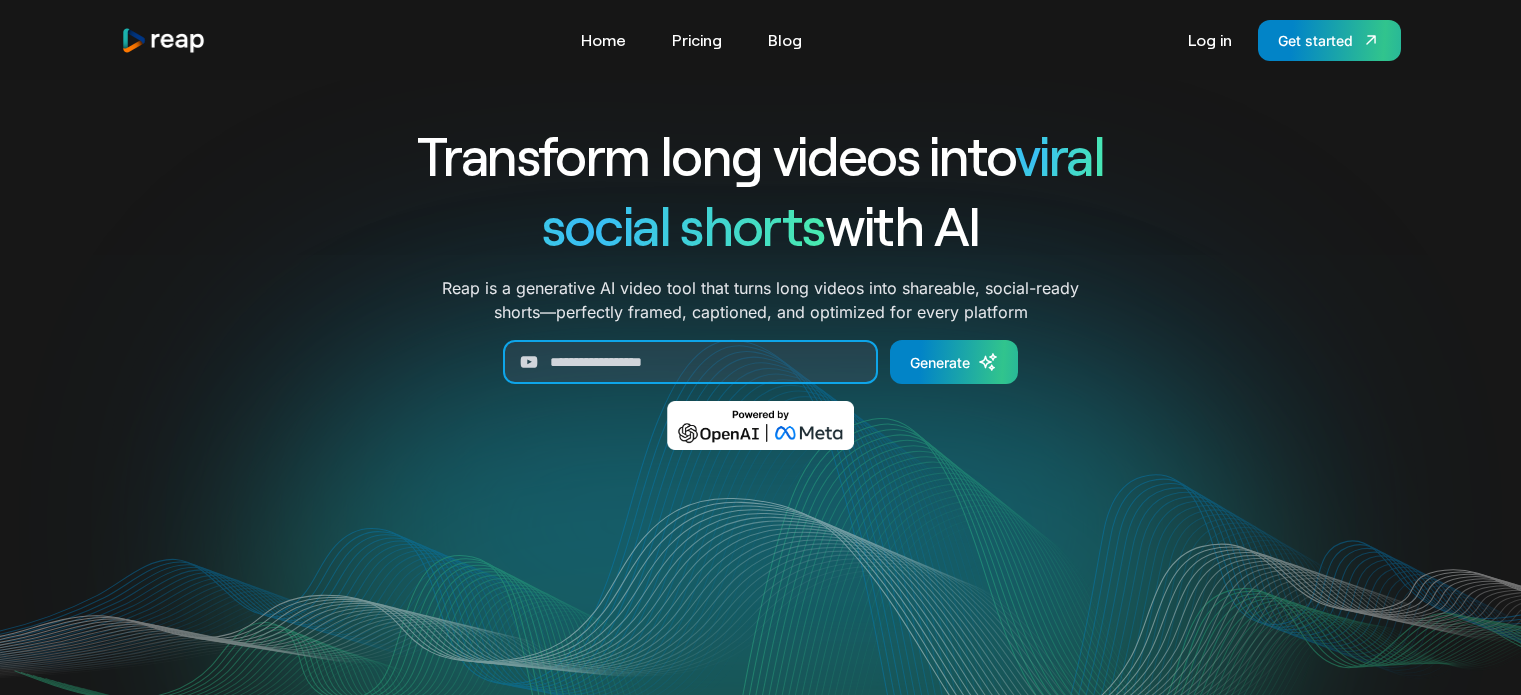 scroll, scrollTop: 0, scrollLeft: 0, axis: both 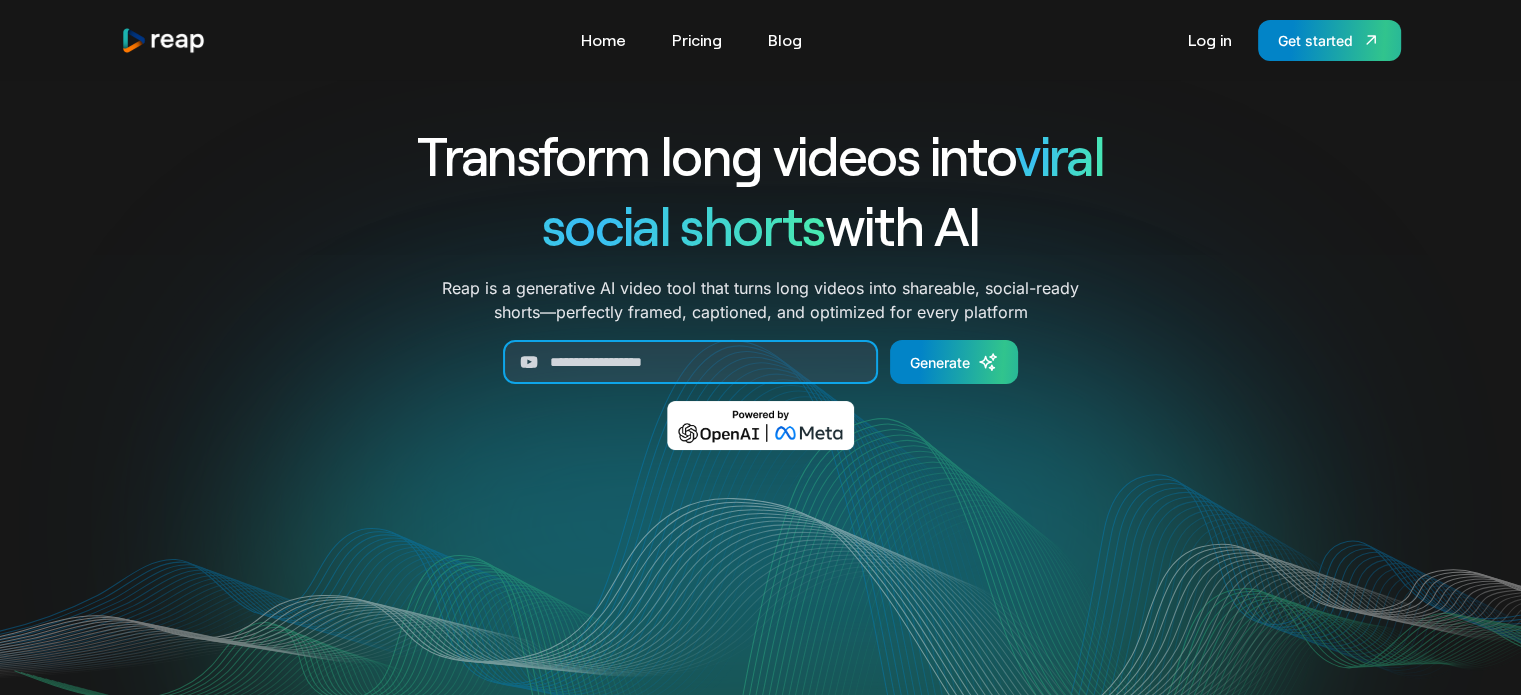 click at bounding box center [690, 362] 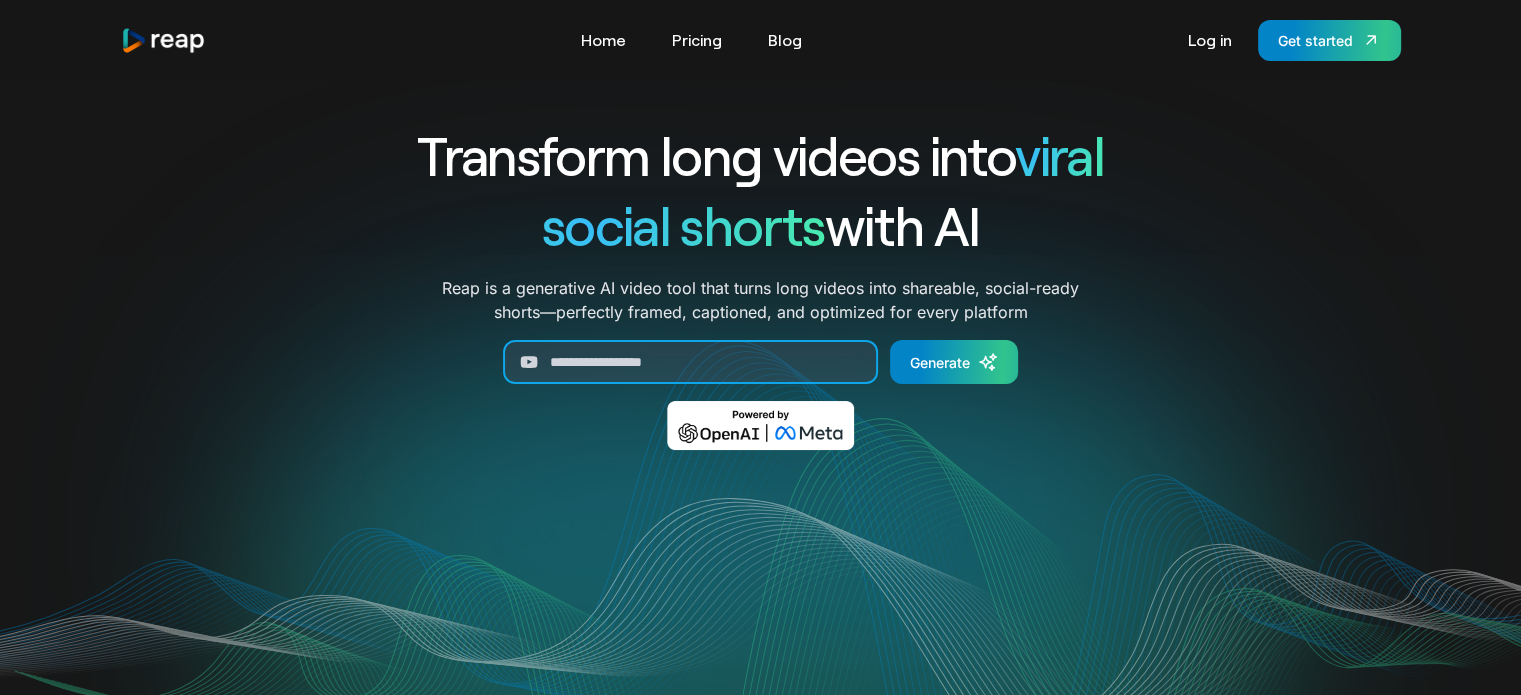 paste on "**********" 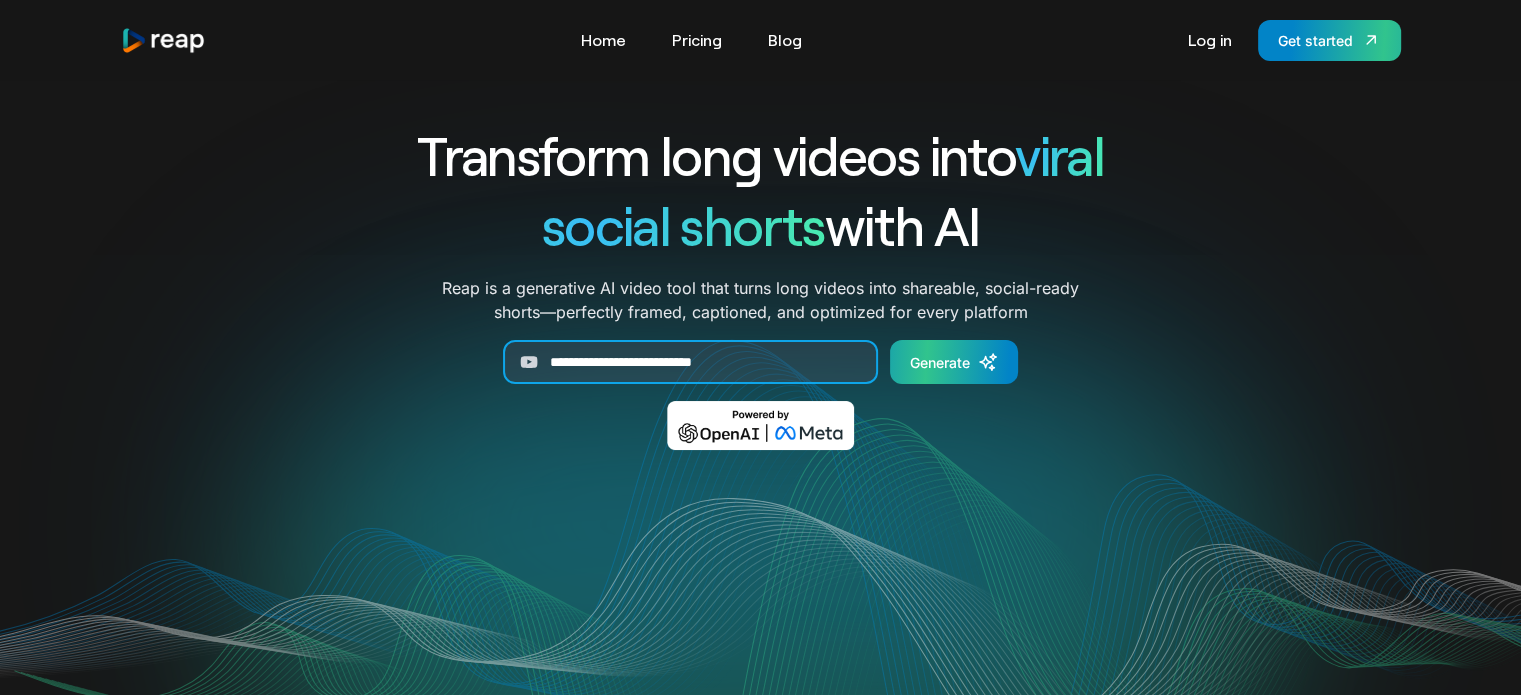 type on "**********" 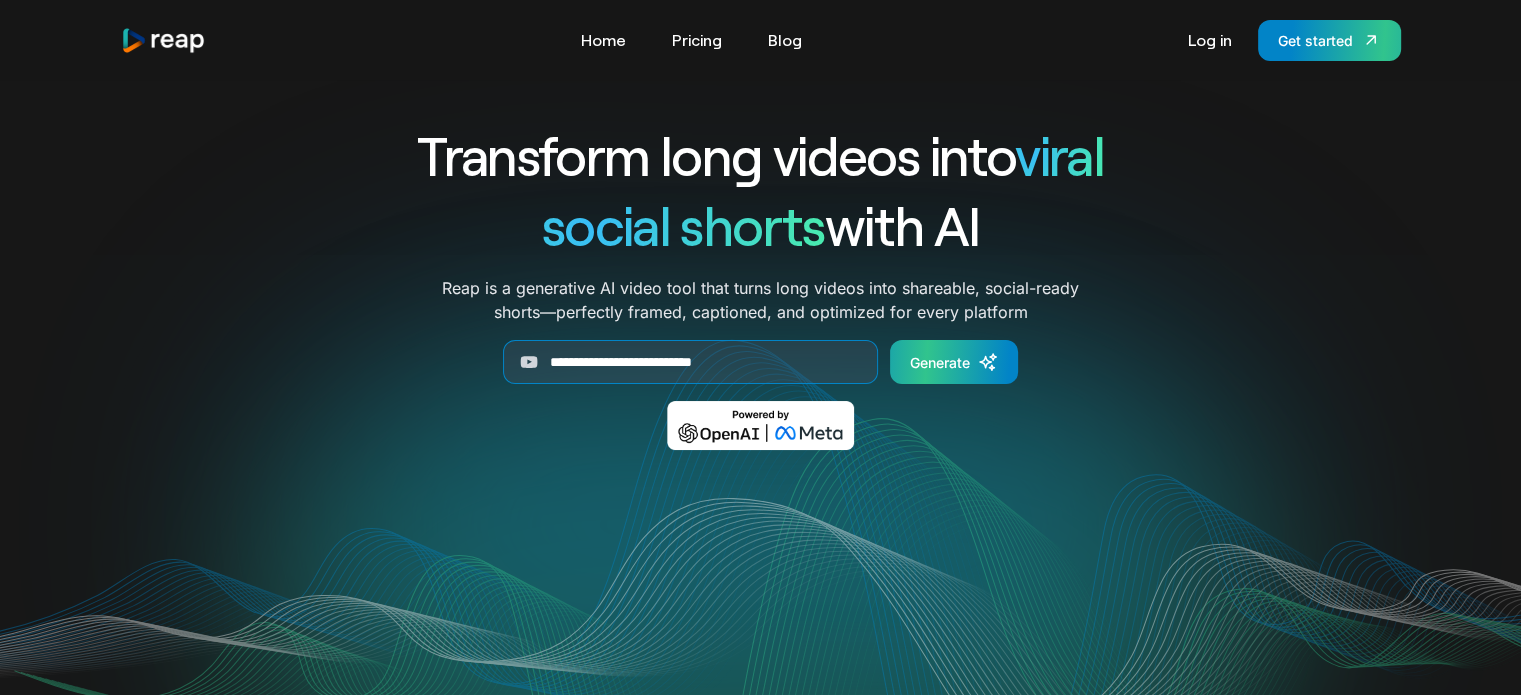 click on "Generate" at bounding box center [940, 362] 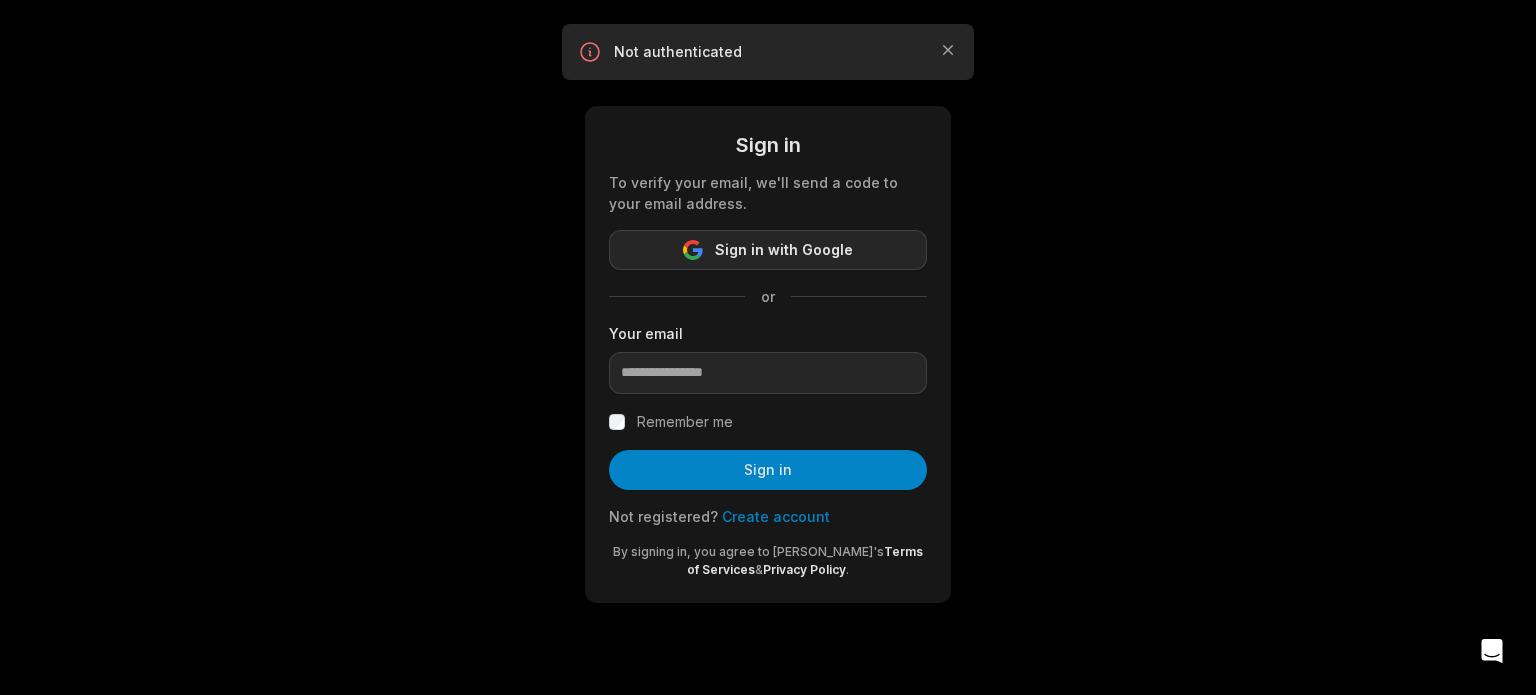 scroll, scrollTop: 0, scrollLeft: 0, axis: both 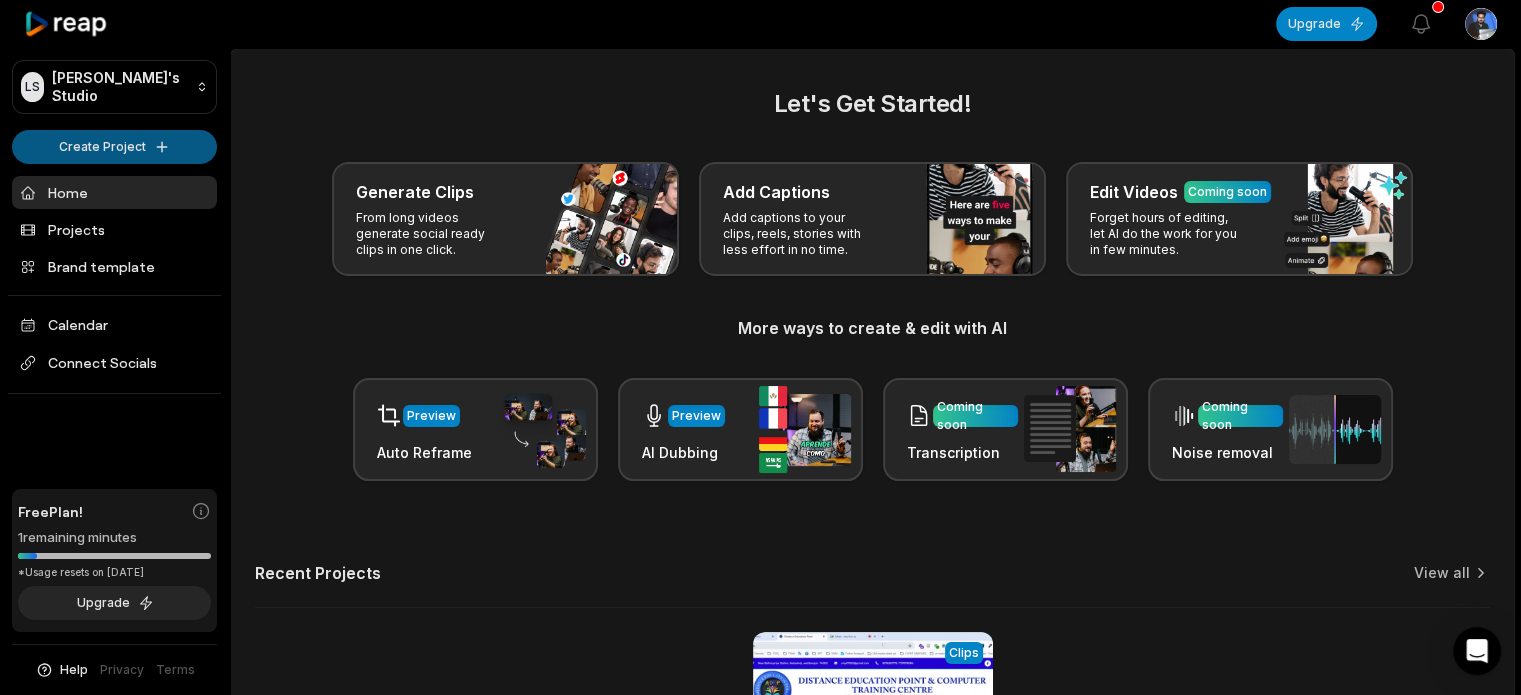 click on "LS Lakshman's Studio Create Project Home Projects Brand template Calendar Connect Socials Free  Plan! 1  remaining minutes *Usage resets on August 3, 2025 Upgrade Help Privacy Terms Open sidebar Upgrade View notifications Open user menu   Let's Get Started! Generate Clips From long videos generate social ready clips in one click. Add Captions Add captions to your clips, reels, stories with less effort in no time. Edit Videos Coming soon Forget hours of editing, let AI do the work for you in few minutes. More ways to create & edit with AI Preview Auto Reframe Preview AI Dubbing Coming soon Transcription Coming soon Noise removal Recent Projects View all View Clips Clips 09:19 26_6_2025, 4_21_06 pm - Screen - Untitled video Open options 2 days ago Made with   in San Francisco
26_6_2025, 4_21_06 pm - Screen - Untitled video" at bounding box center (760, 347) 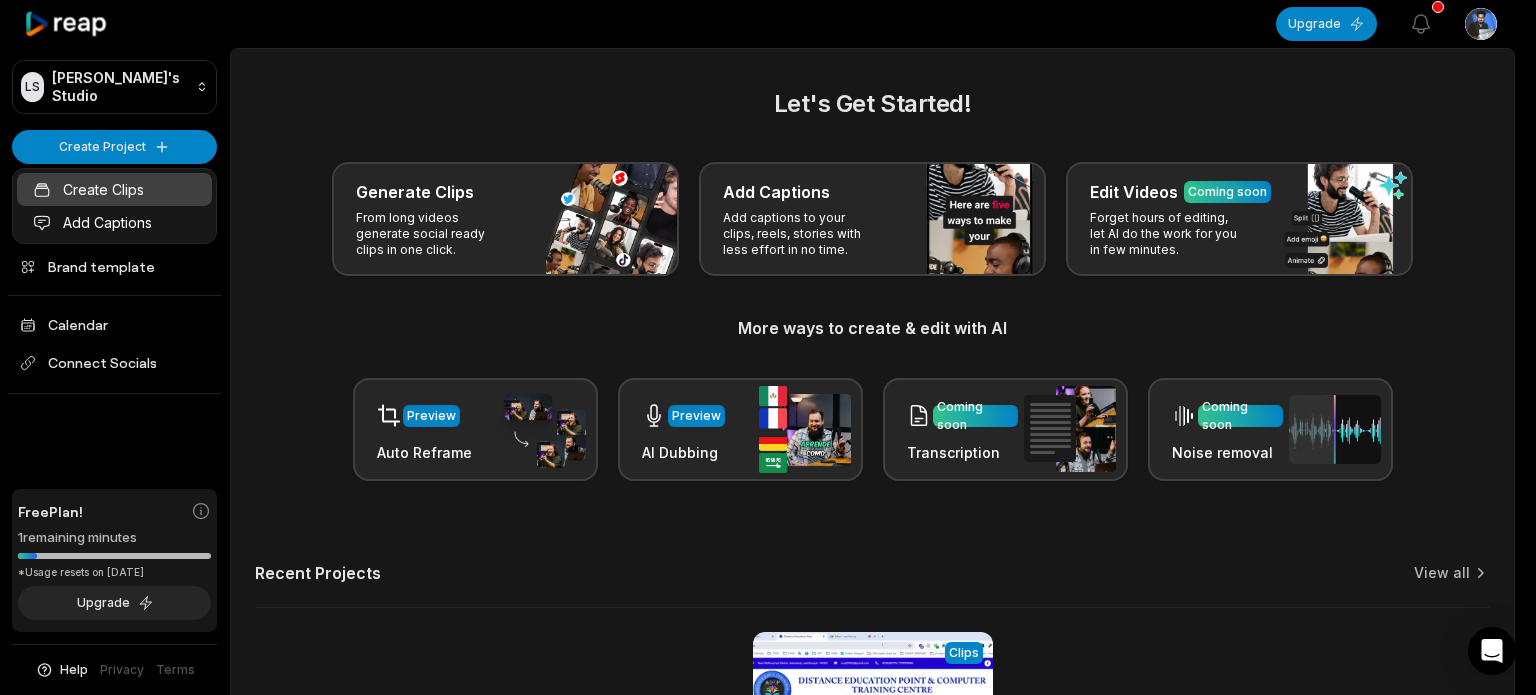 click on "Create Clips" at bounding box center (114, 189) 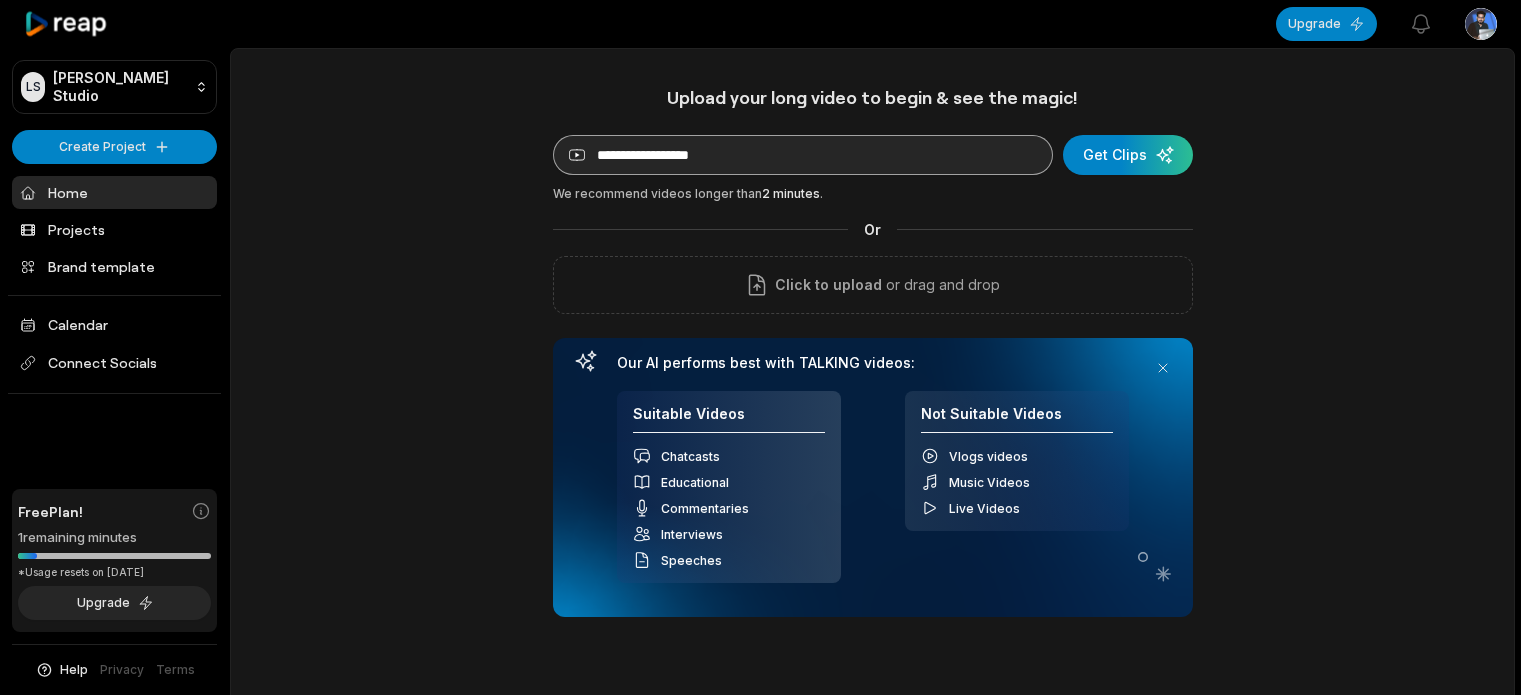 scroll, scrollTop: 0, scrollLeft: 0, axis: both 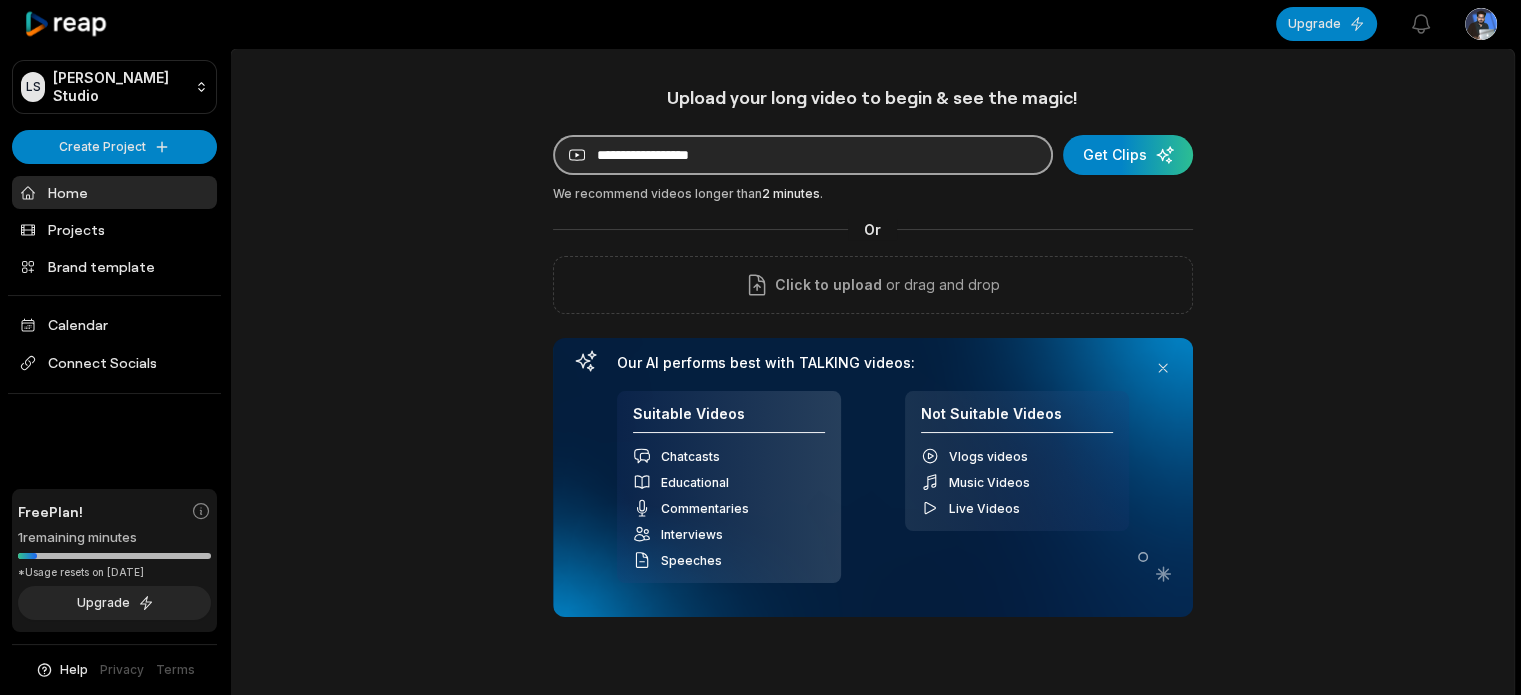 click at bounding box center (803, 155) 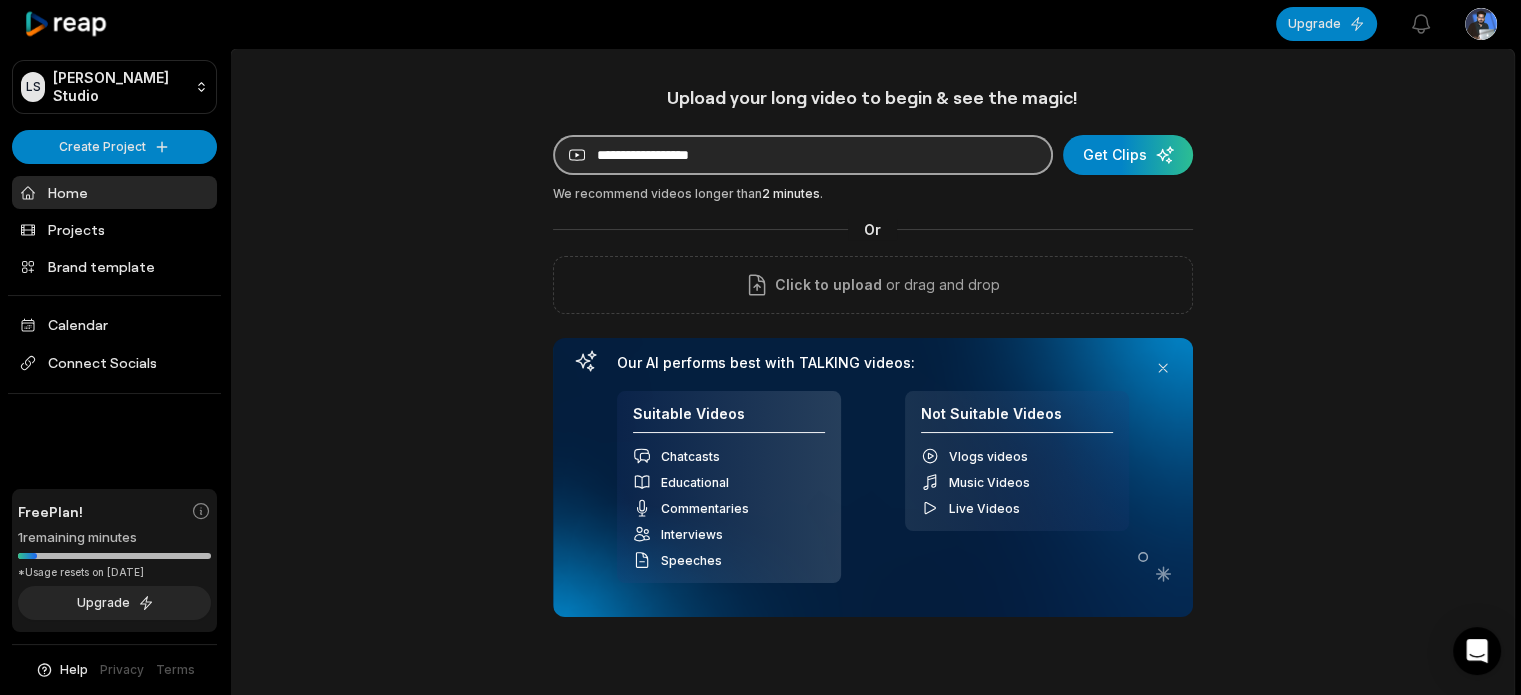 paste on "**********" 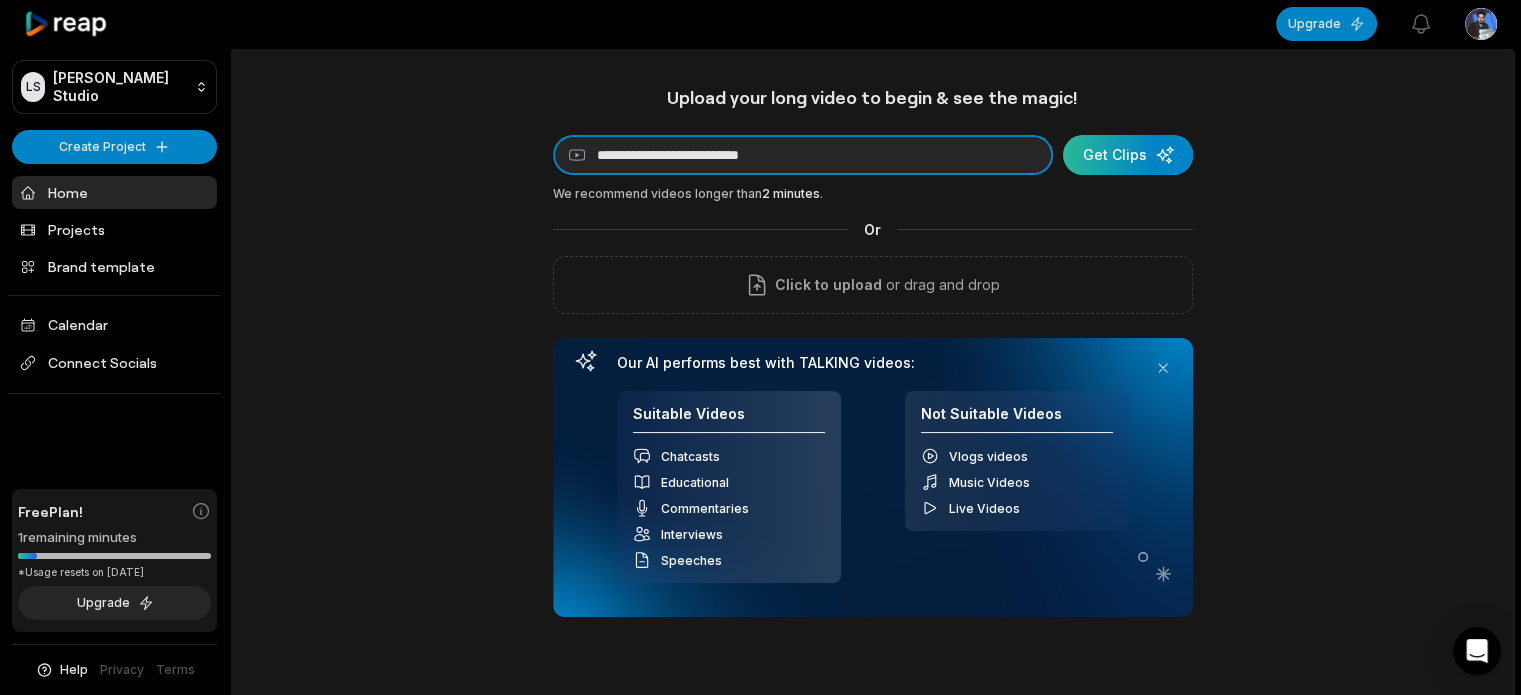 type on "**********" 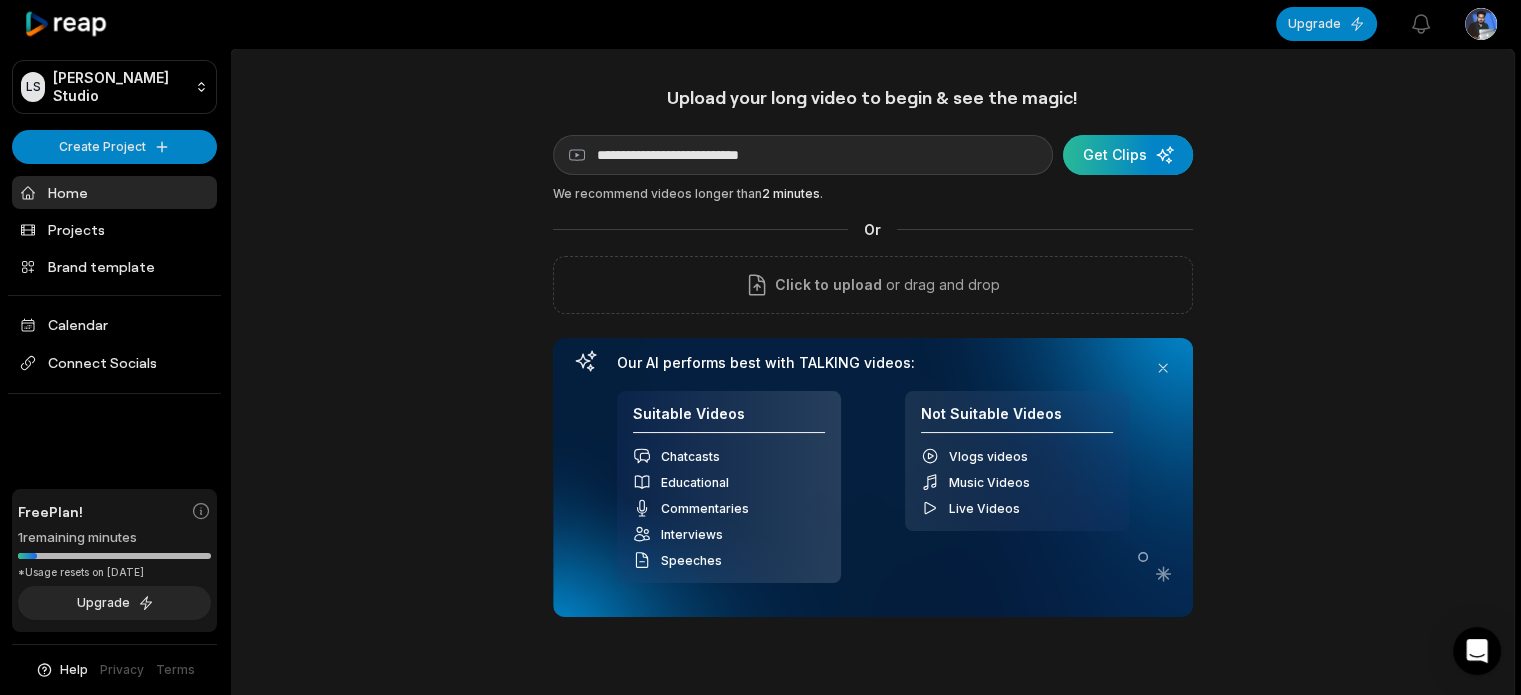click at bounding box center (1128, 155) 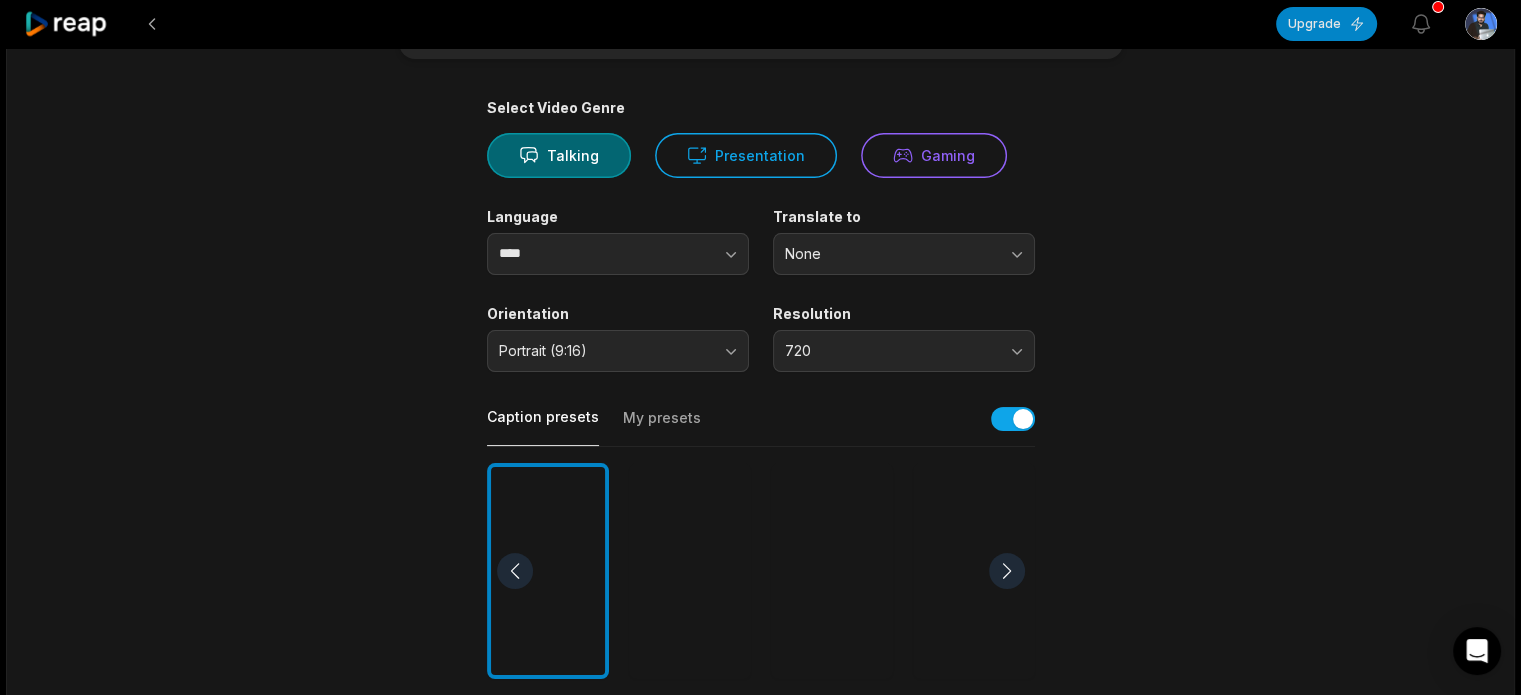 scroll, scrollTop: 200, scrollLeft: 0, axis: vertical 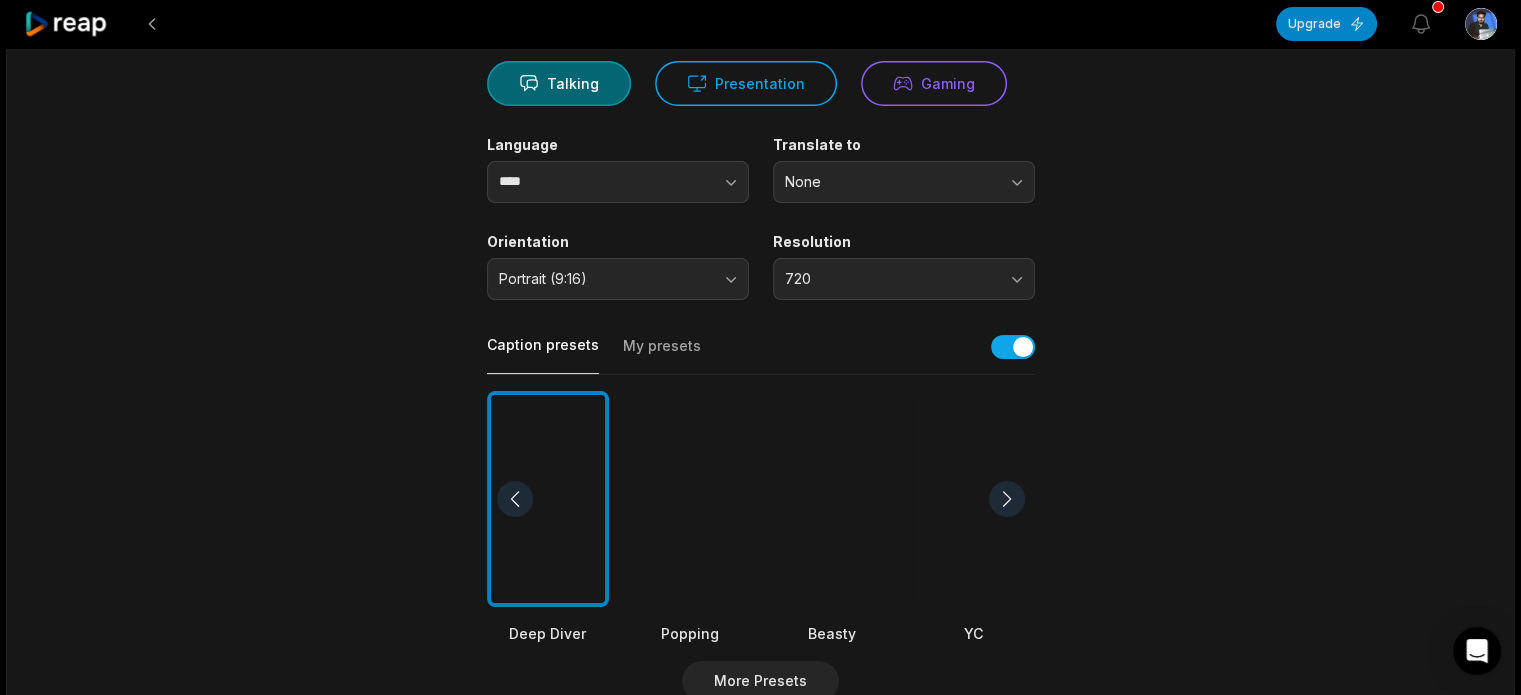 click at bounding box center (832, 499) 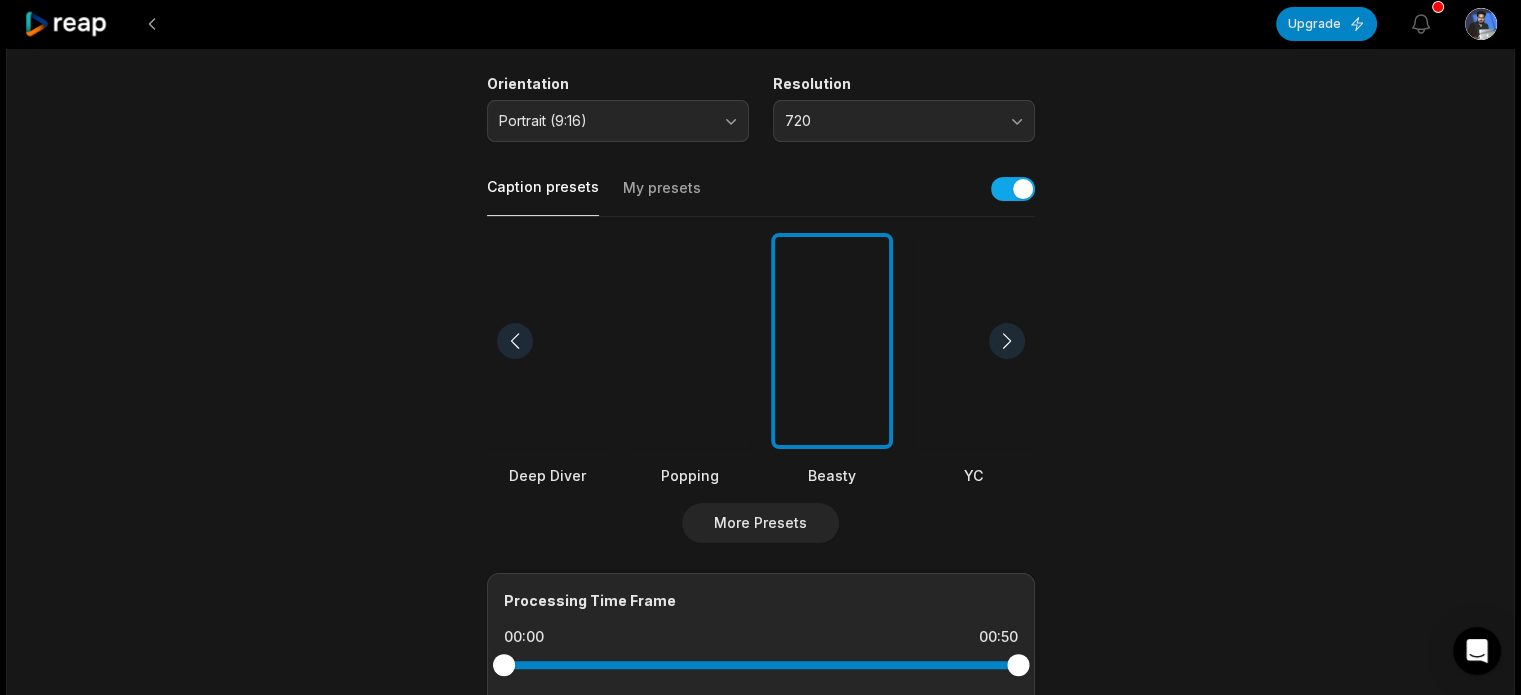 scroll, scrollTop: 400, scrollLeft: 0, axis: vertical 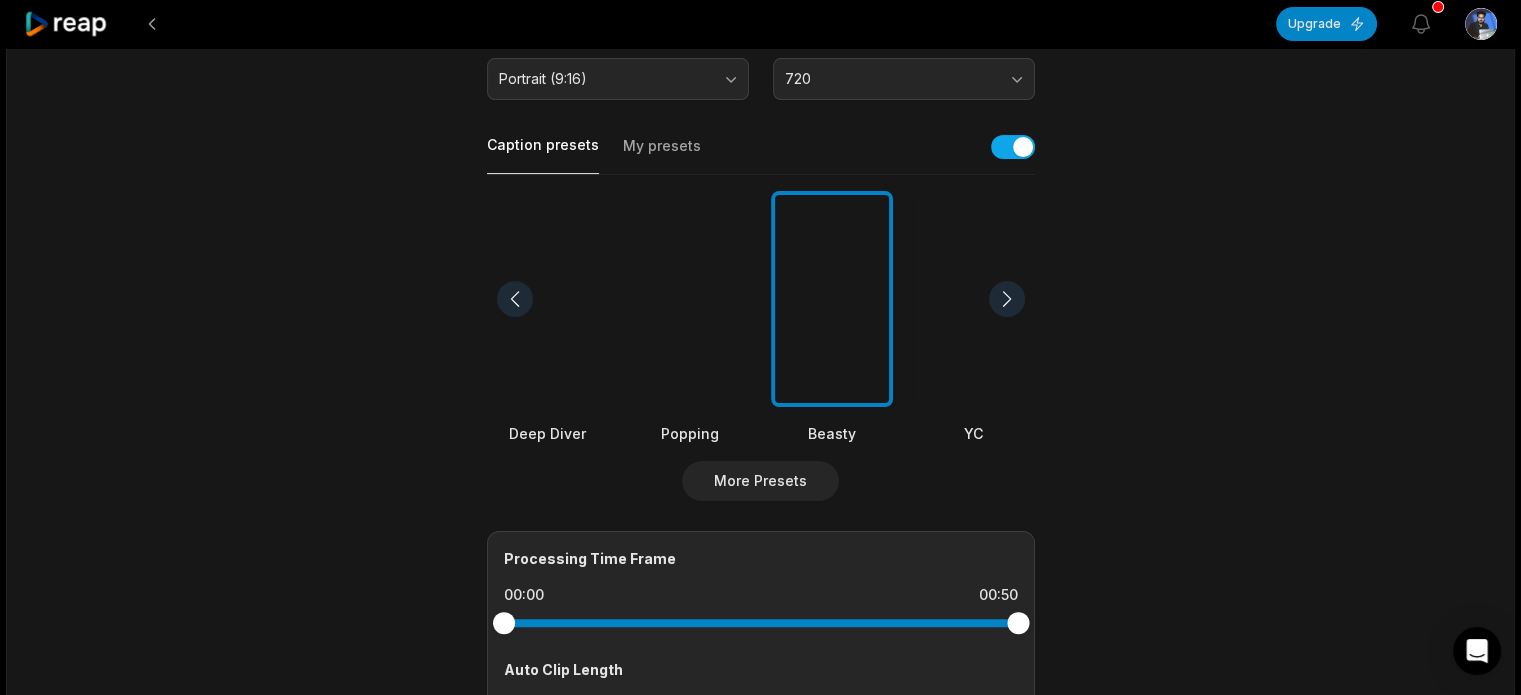 click at bounding box center [1007, 299] 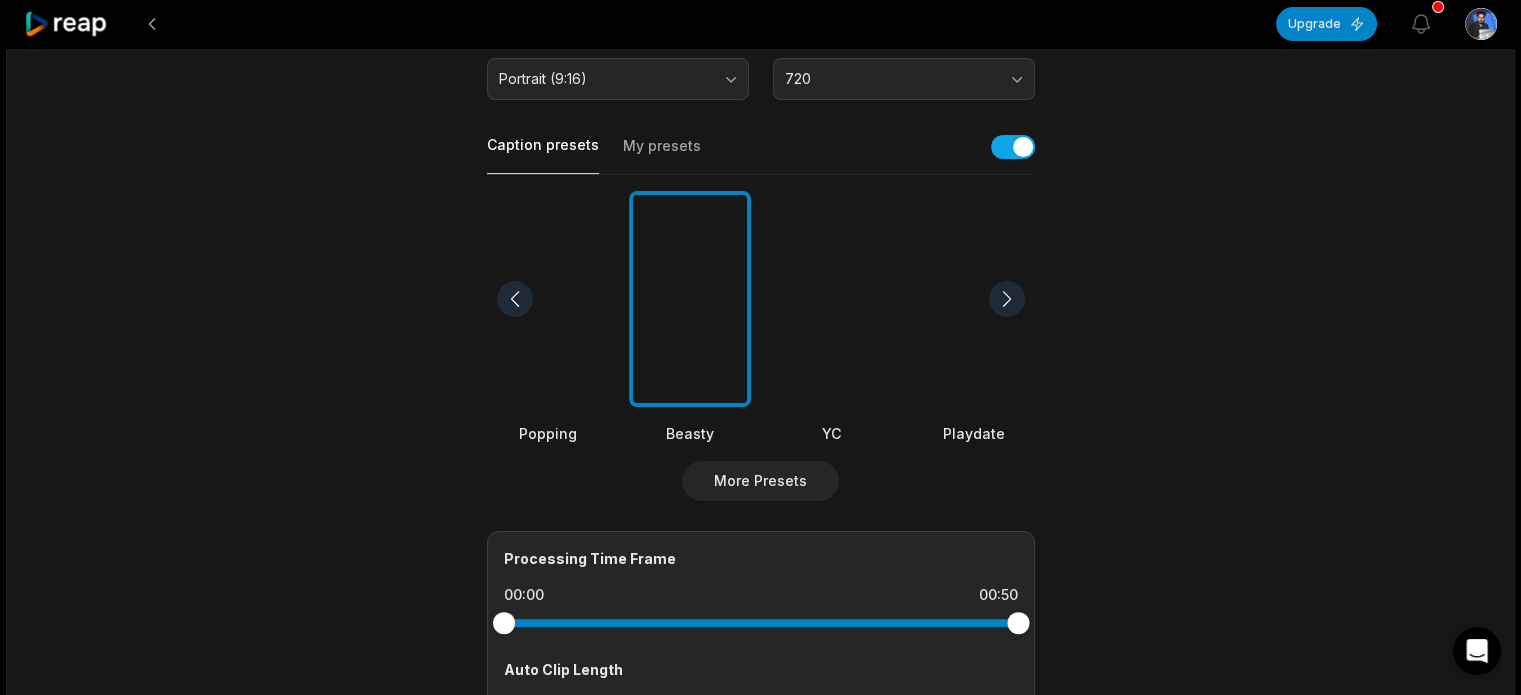 click at bounding box center (1007, 299) 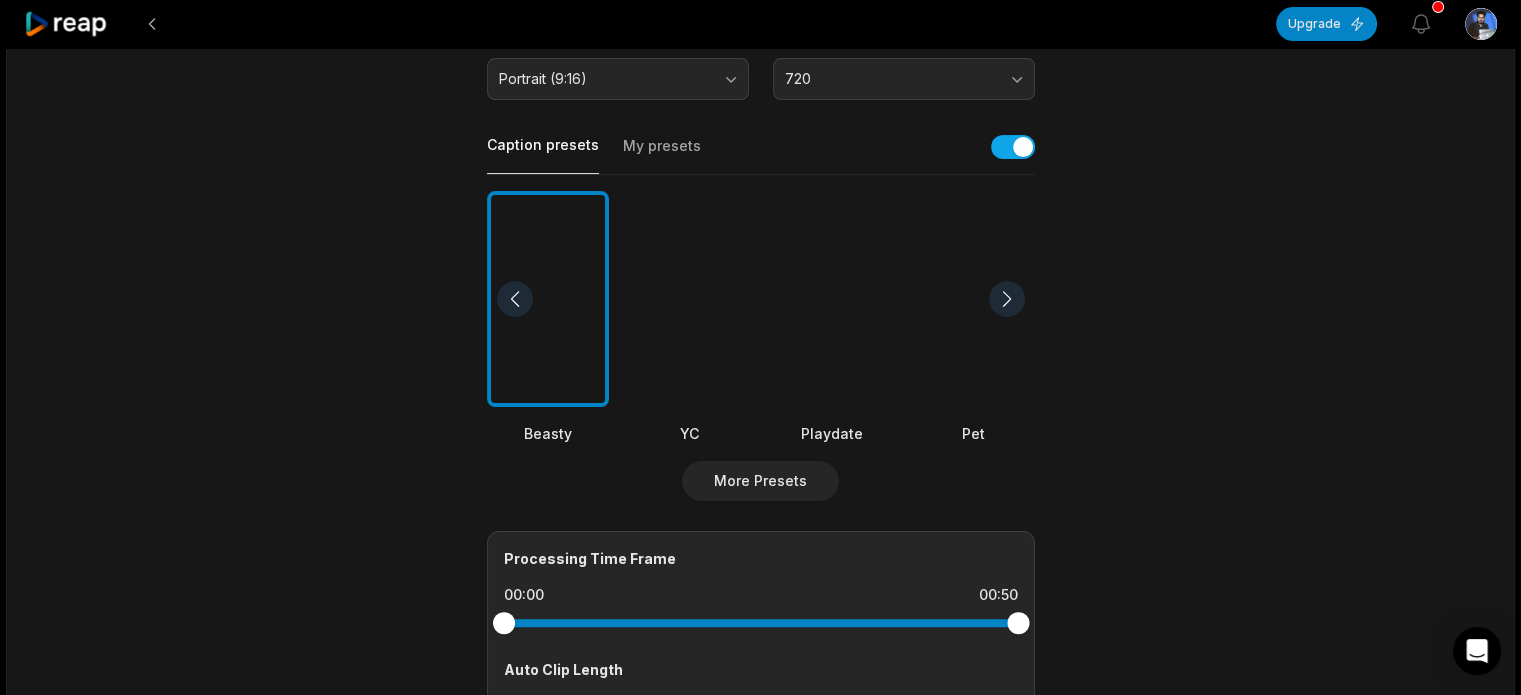 click at bounding box center [1007, 299] 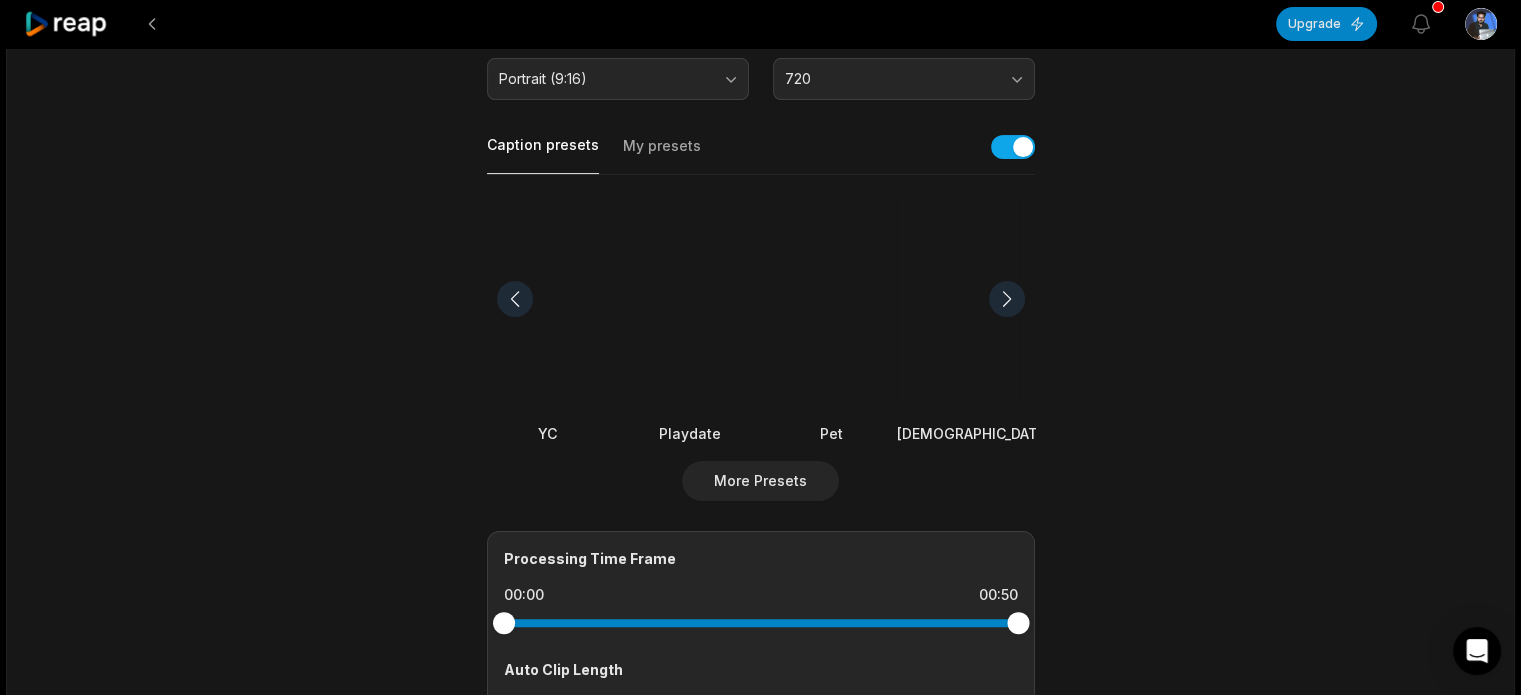 click at bounding box center [1007, 299] 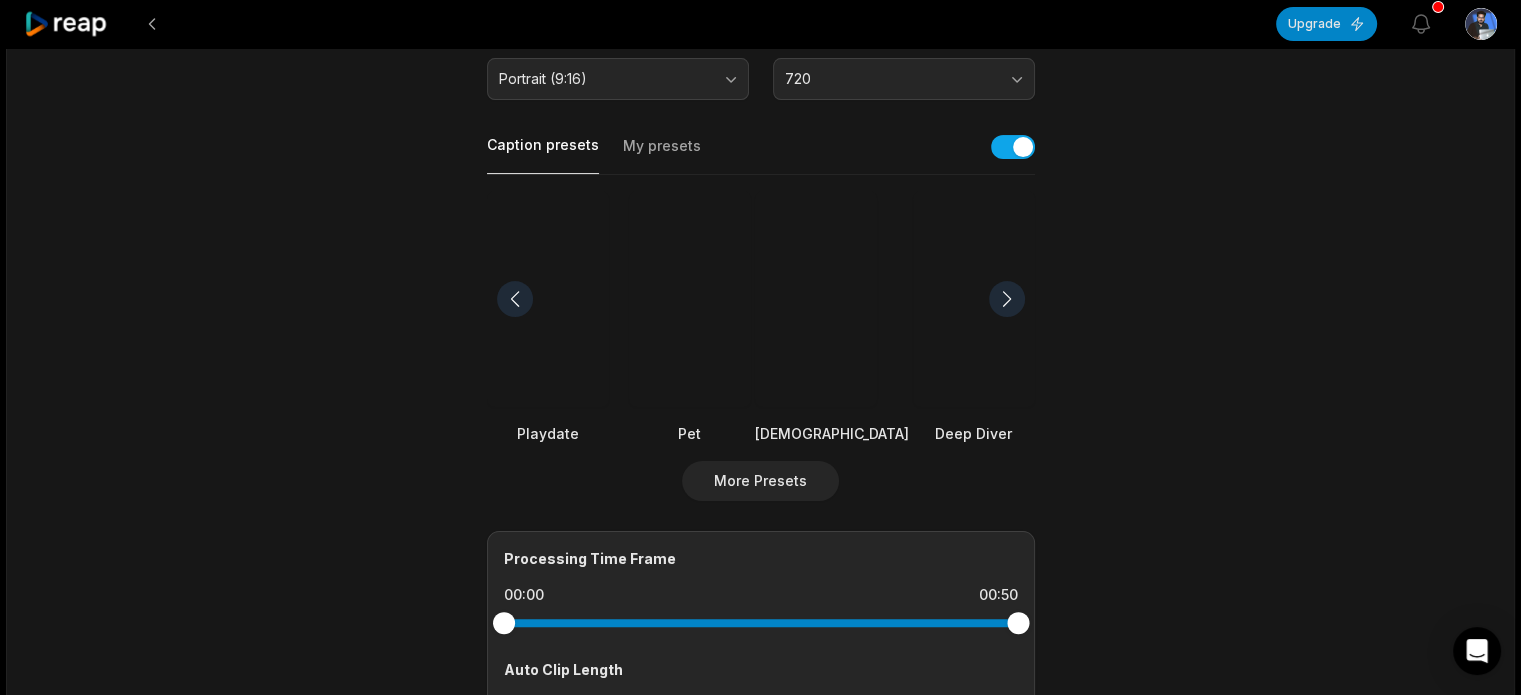click at bounding box center (515, 299) 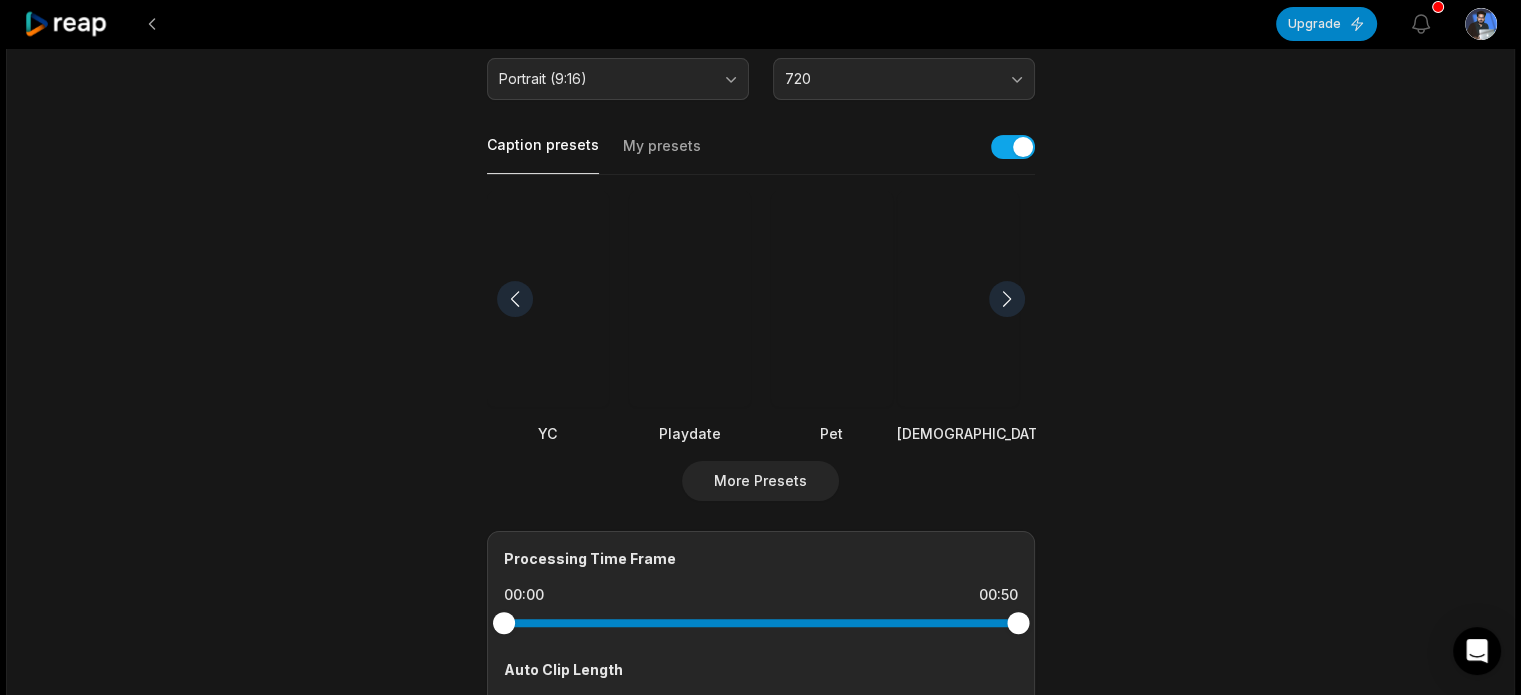 click at bounding box center (515, 299) 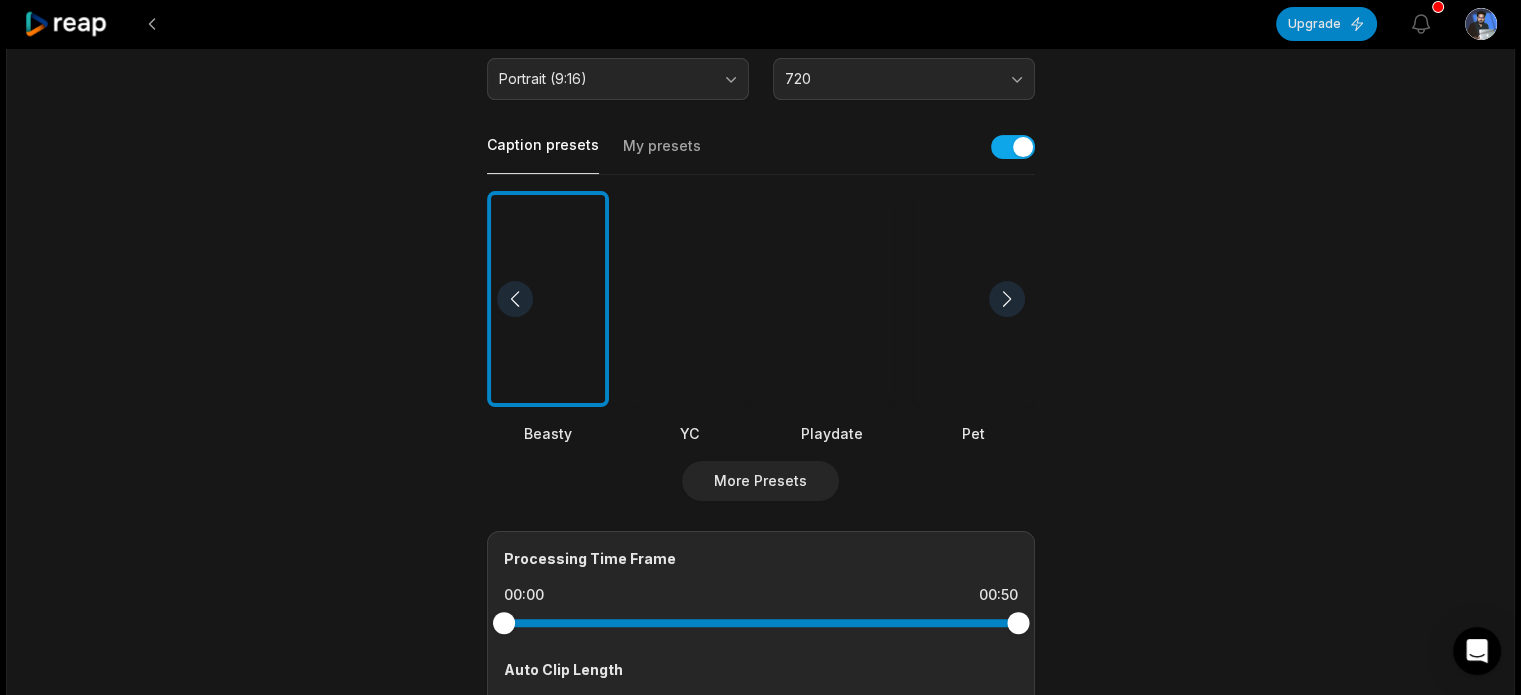 click at bounding box center [515, 299] 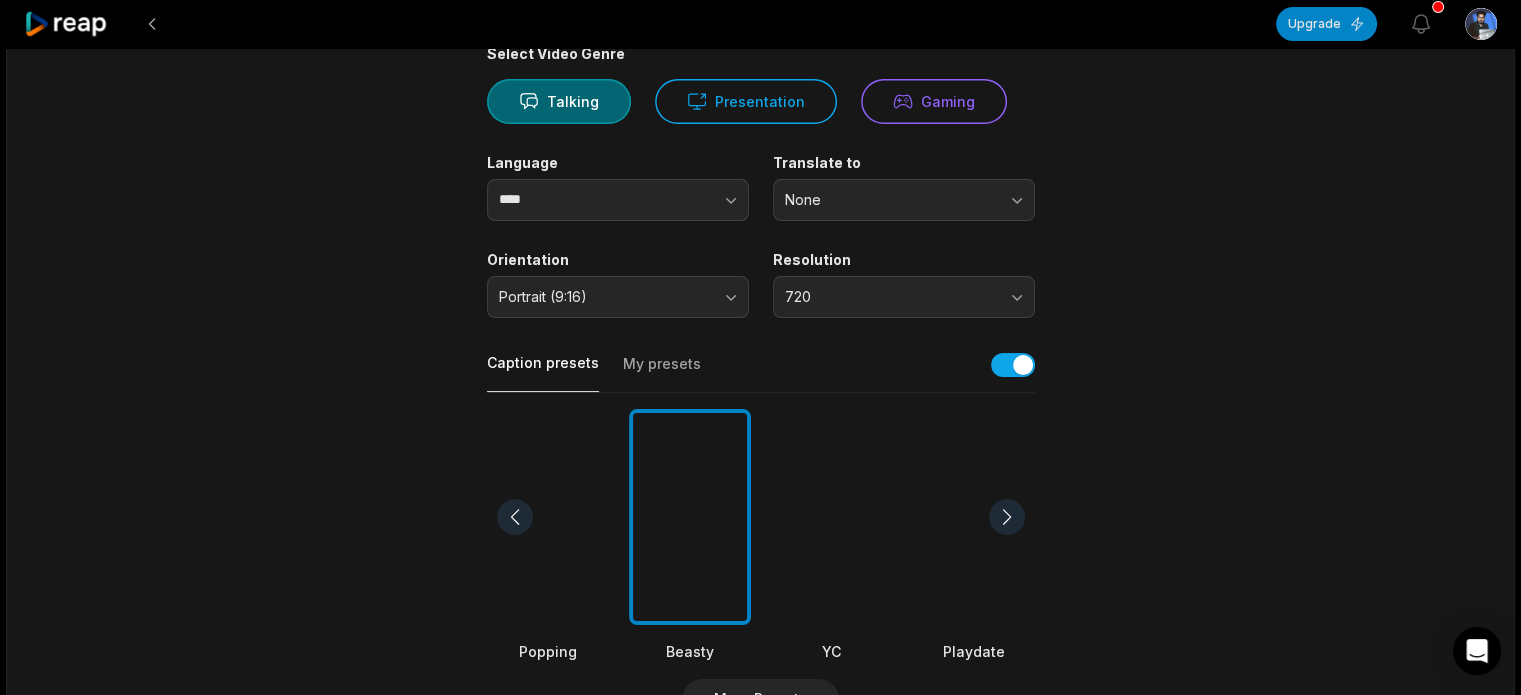scroll, scrollTop: 53, scrollLeft: 0, axis: vertical 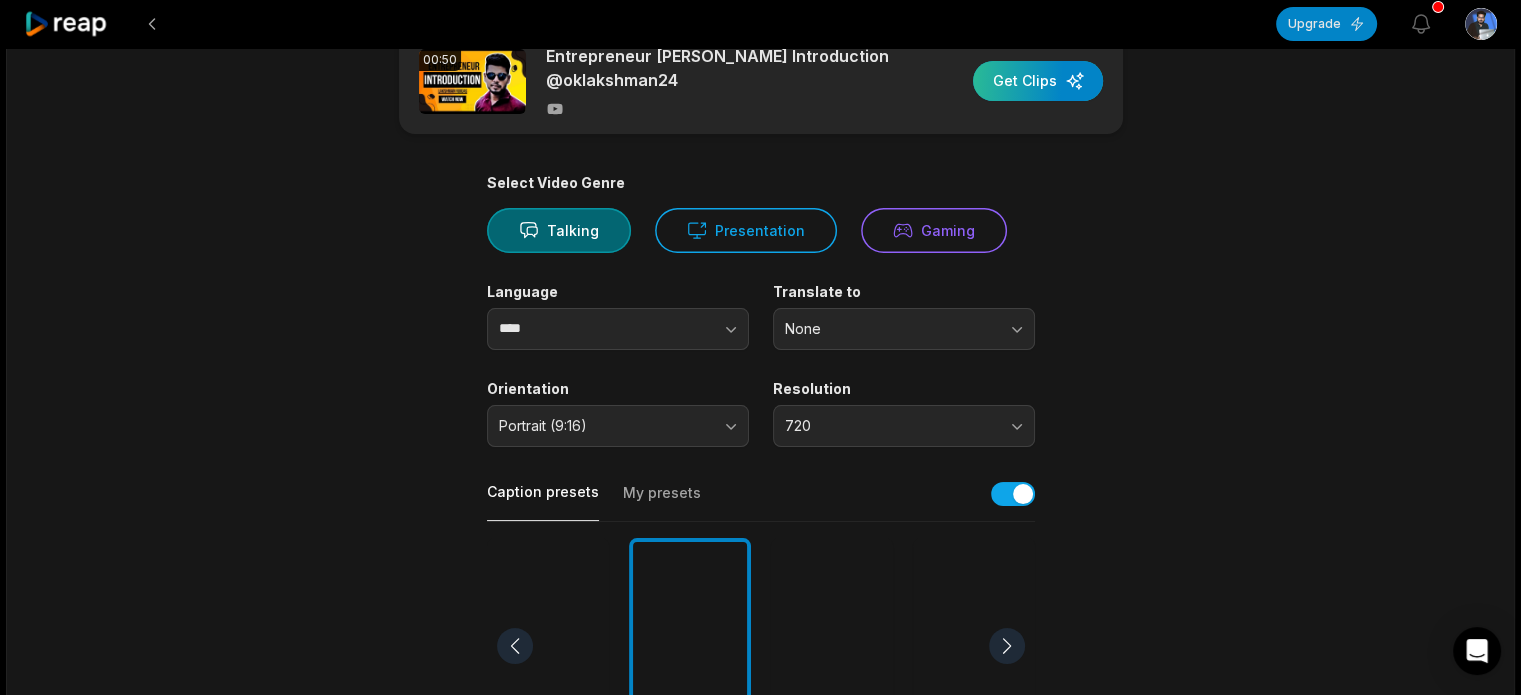 click at bounding box center [1038, 81] 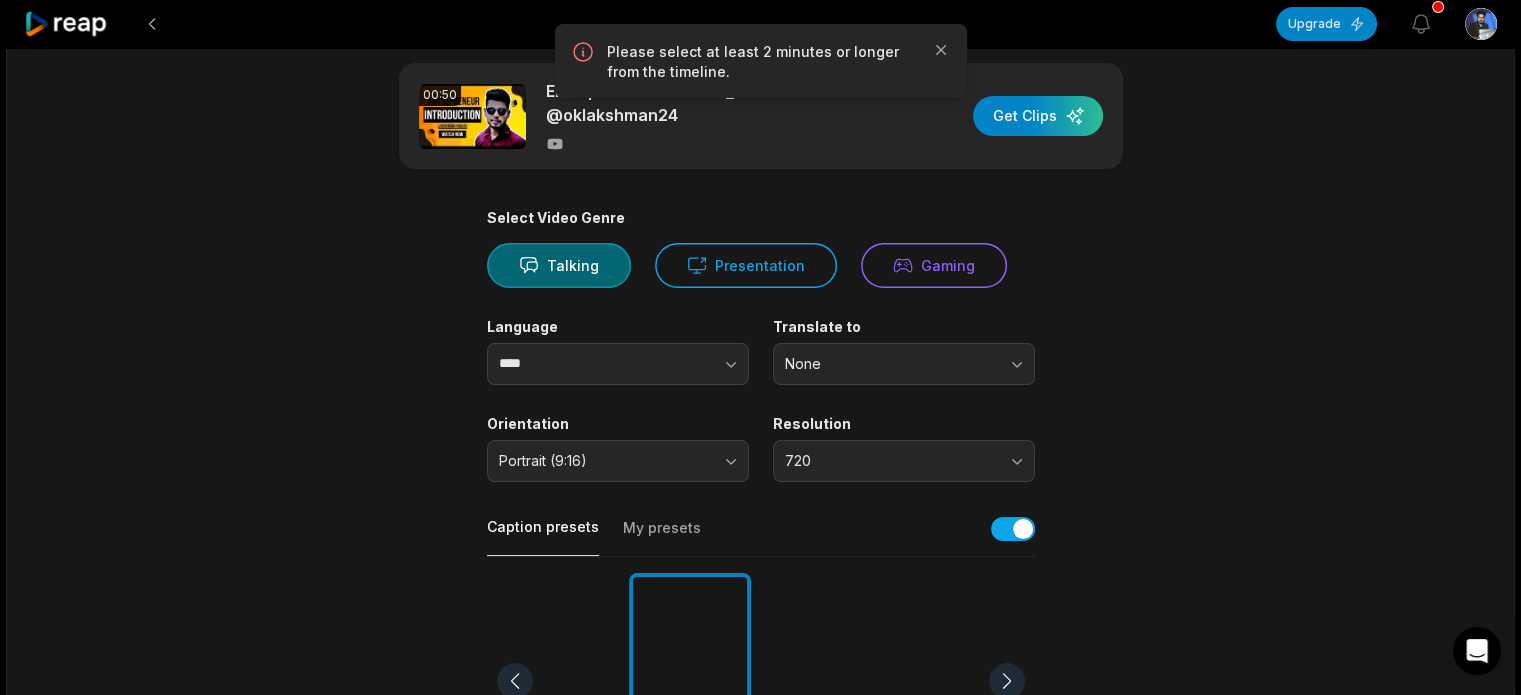 scroll, scrollTop: 0, scrollLeft: 0, axis: both 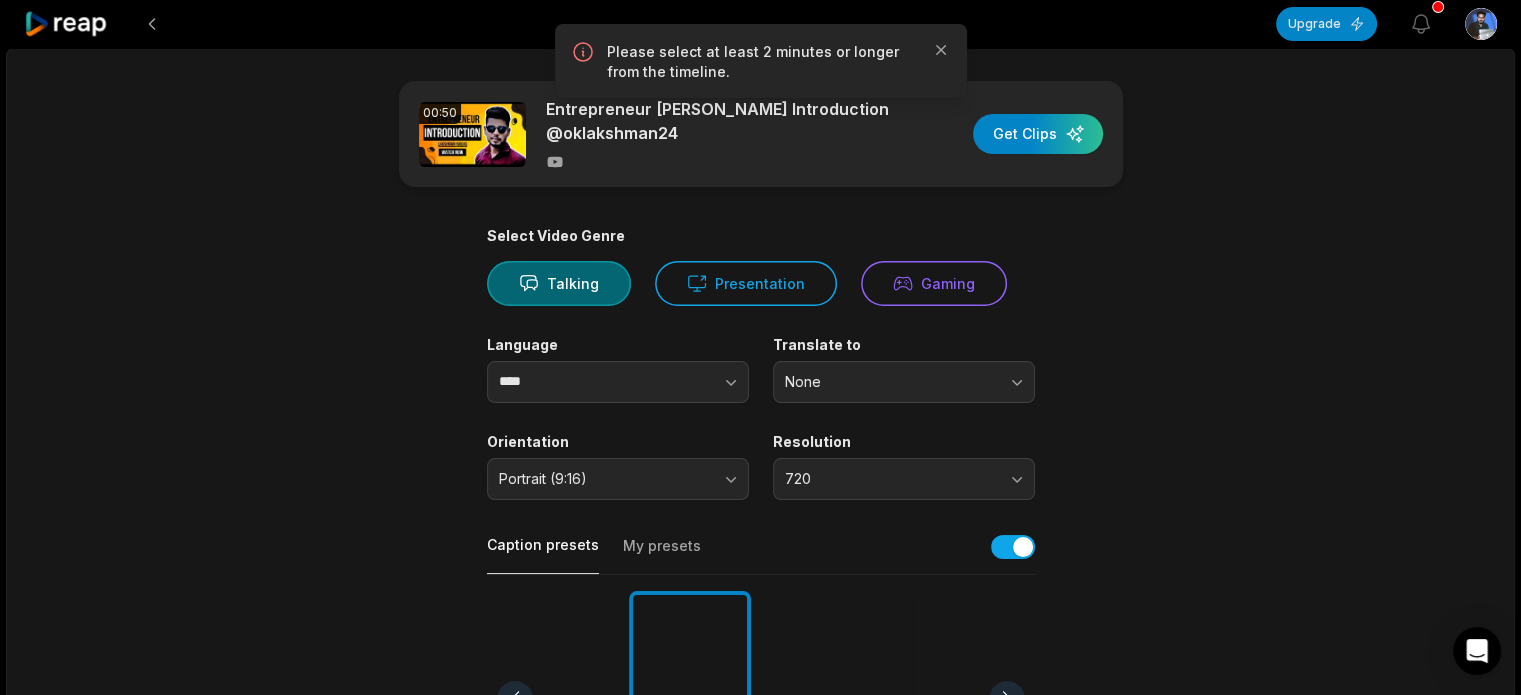 click on "00:50 Entrepreneur Lakshman Ruidas Introduction @oklakshman24 Get Clips Select Video Genre Talking Presentation Gaming Language **** Translate to None Orientation Portrait (9:16) Resolution 720 Caption presets My presets Popping Beasty YC Playdate Pet Zen Deep Diver More Presets Processing Time Frame 00:00 00:50 Auto Clip Length <30s 30s-60s 60s-90s 90s-3min Clip Topics (optional) Add specific topics that you want AI to clip from the video." at bounding box center (761, 693) 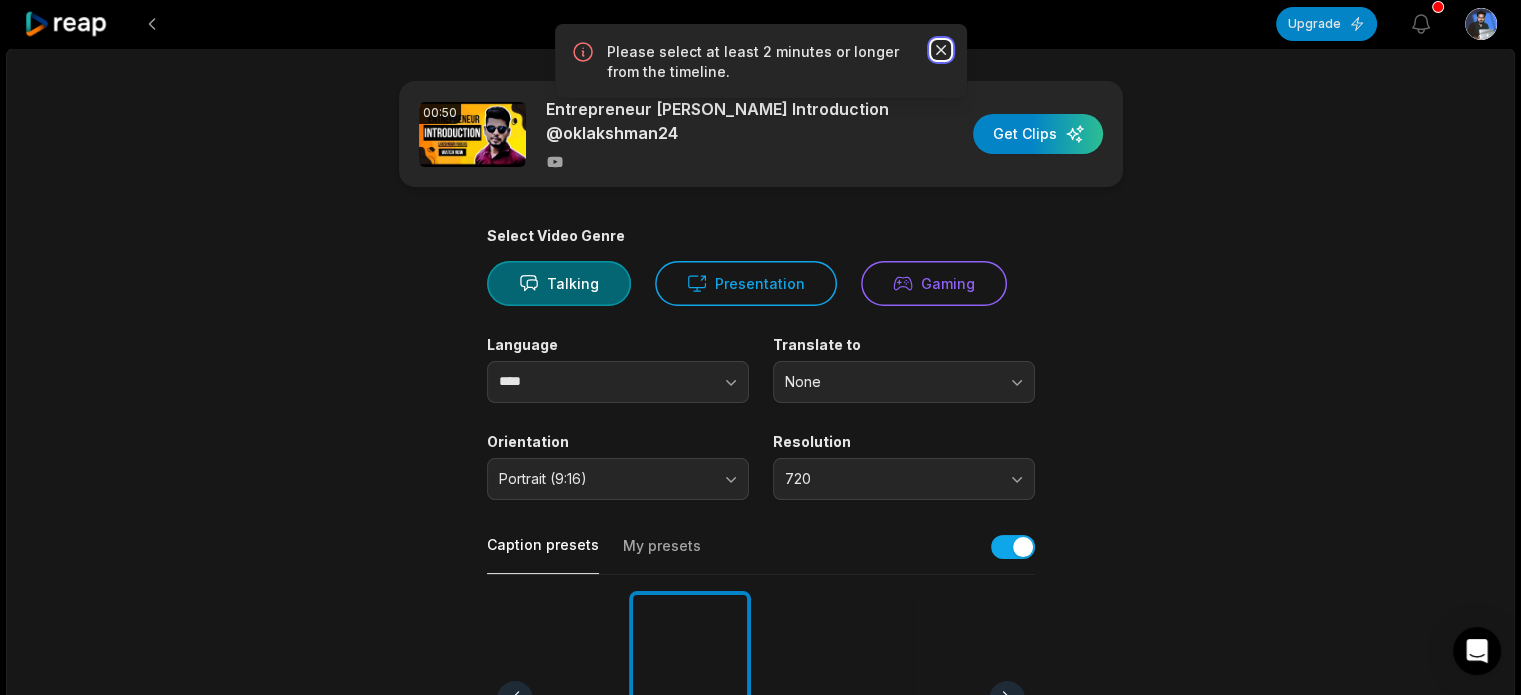 click 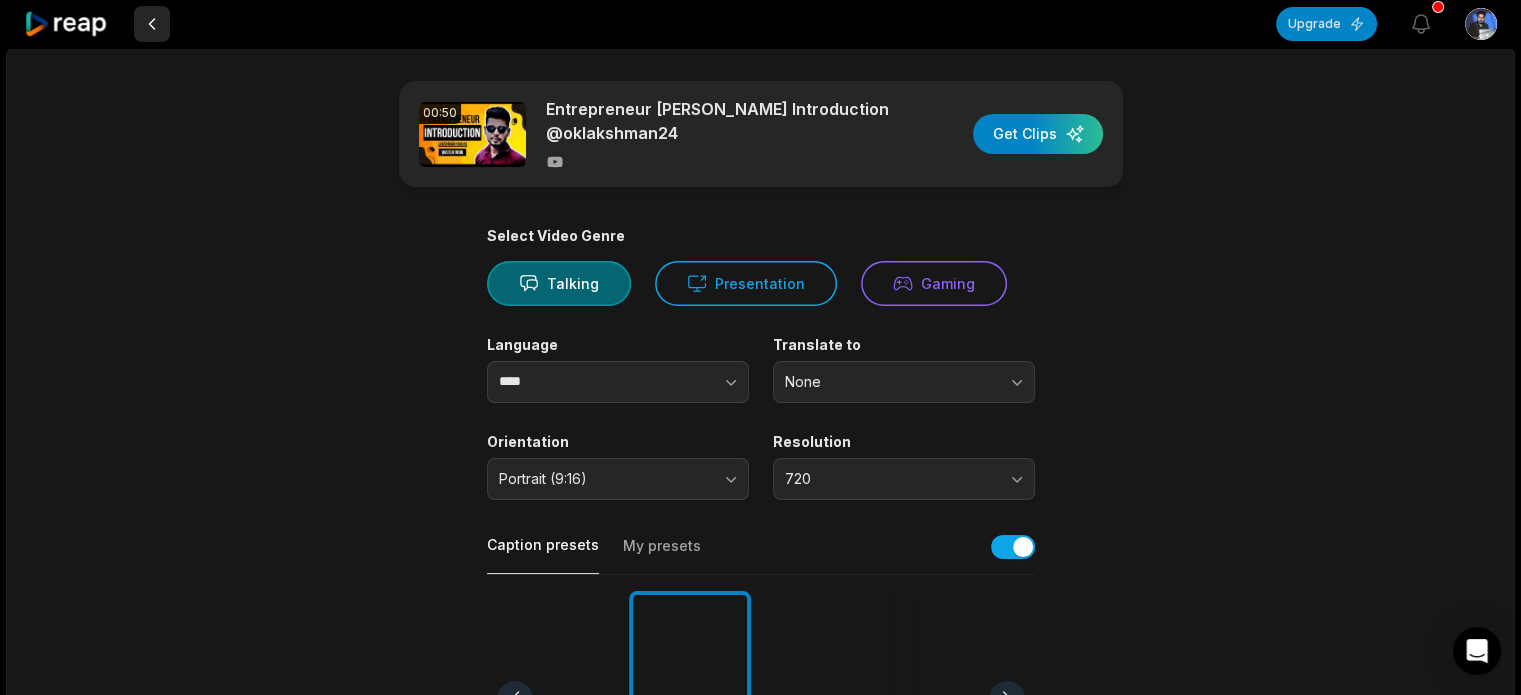 click at bounding box center (152, 24) 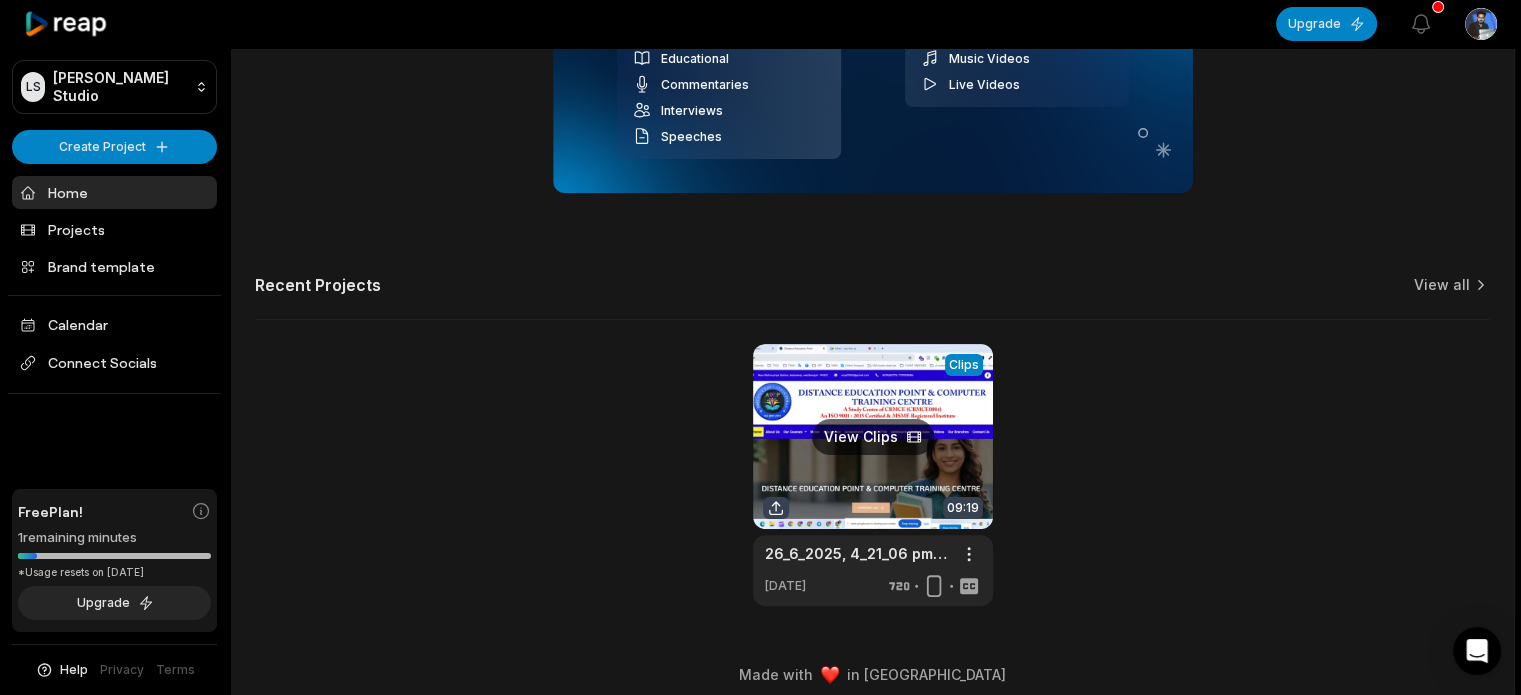 scroll, scrollTop: 438, scrollLeft: 0, axis: vertical 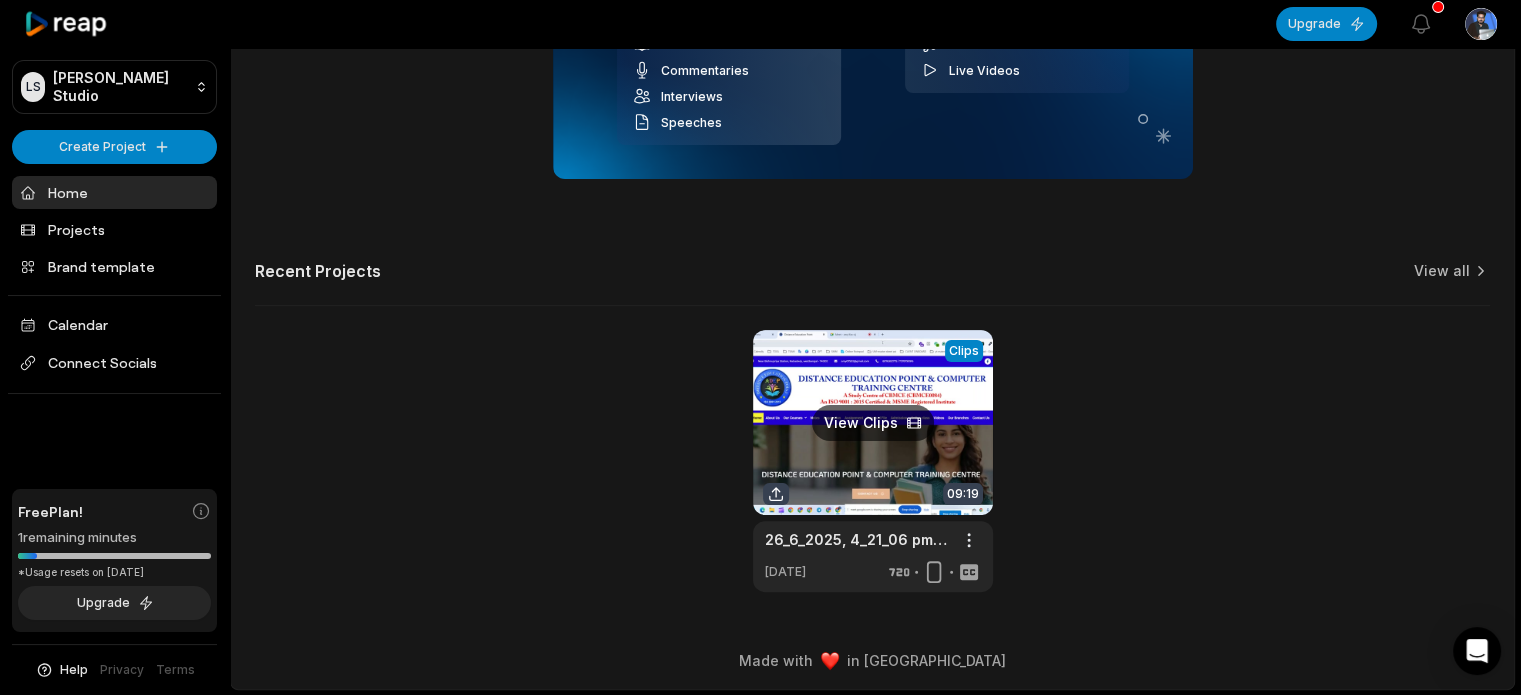 click at bounding box center [873, 461] 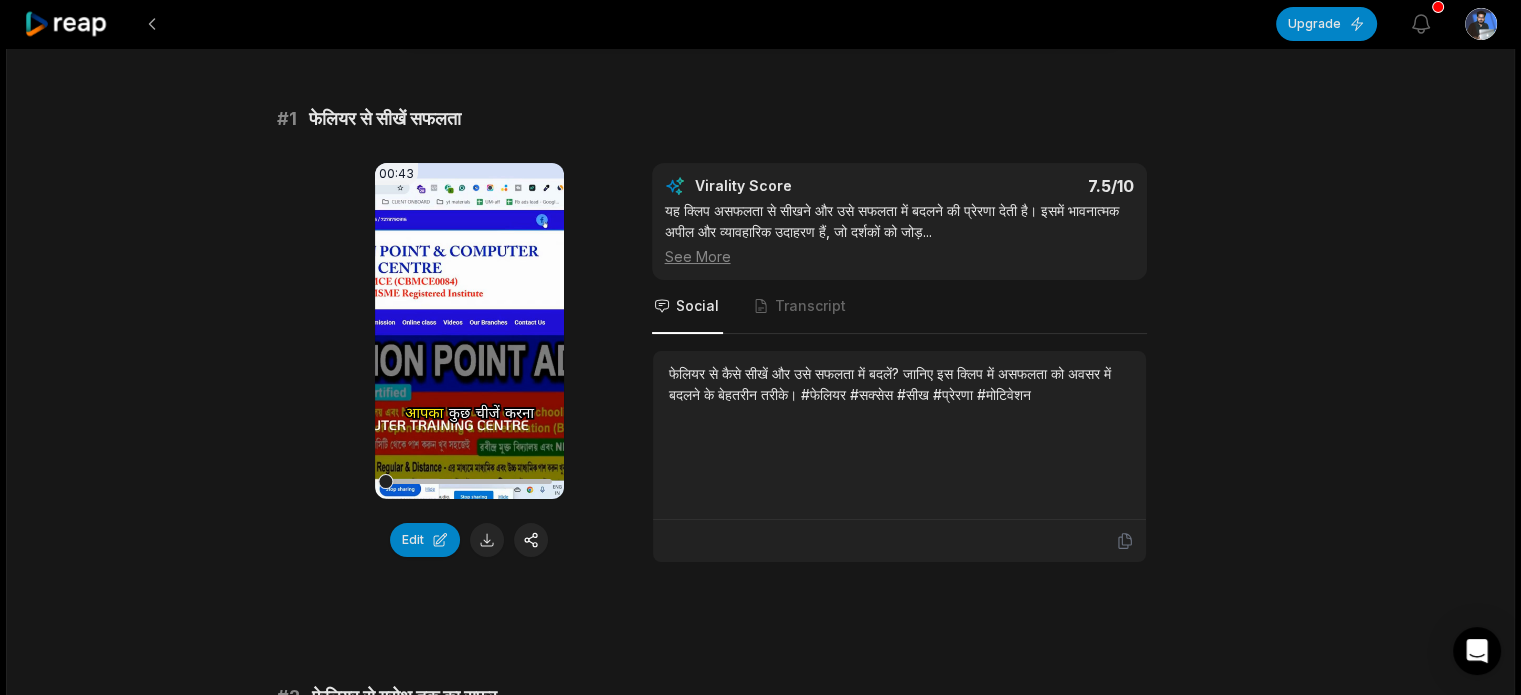 scroll, scrollTop: 100, scrollLeft: 0, axis: vertical 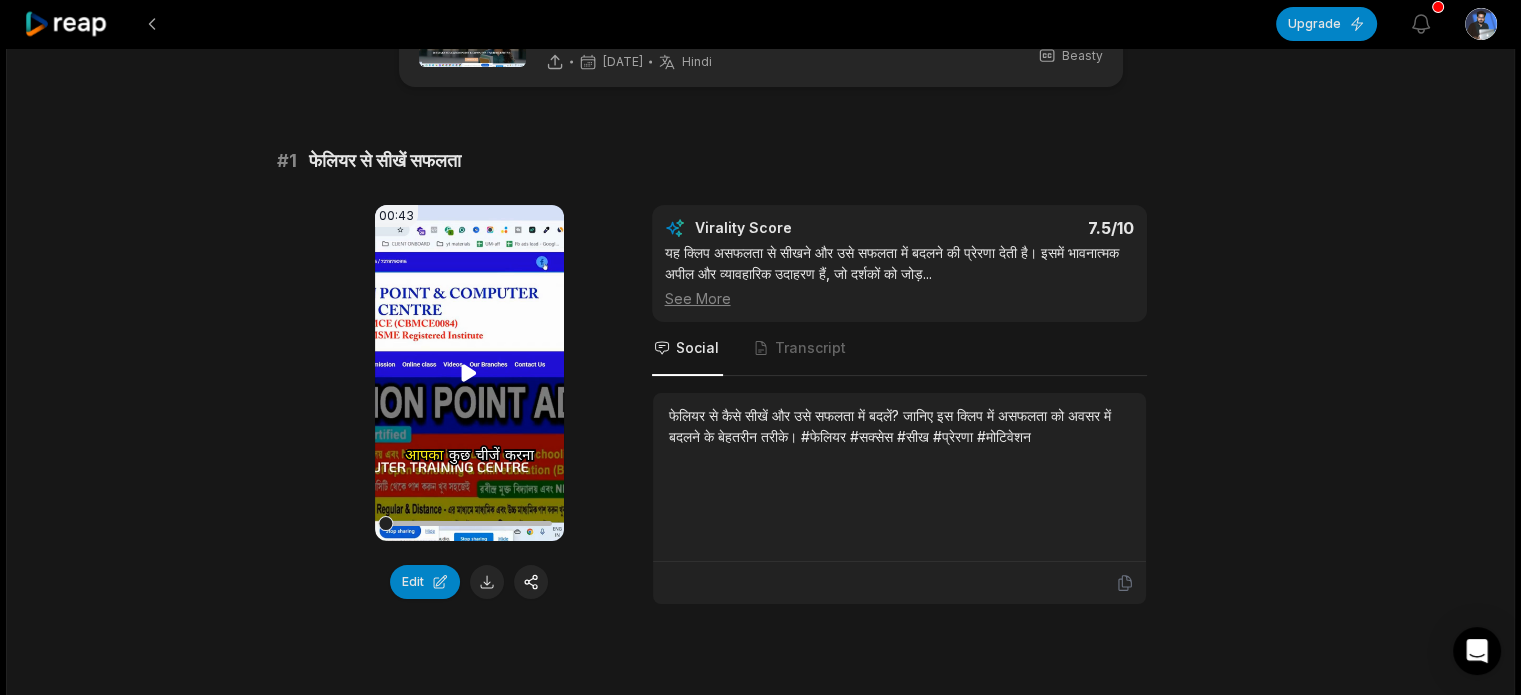 click 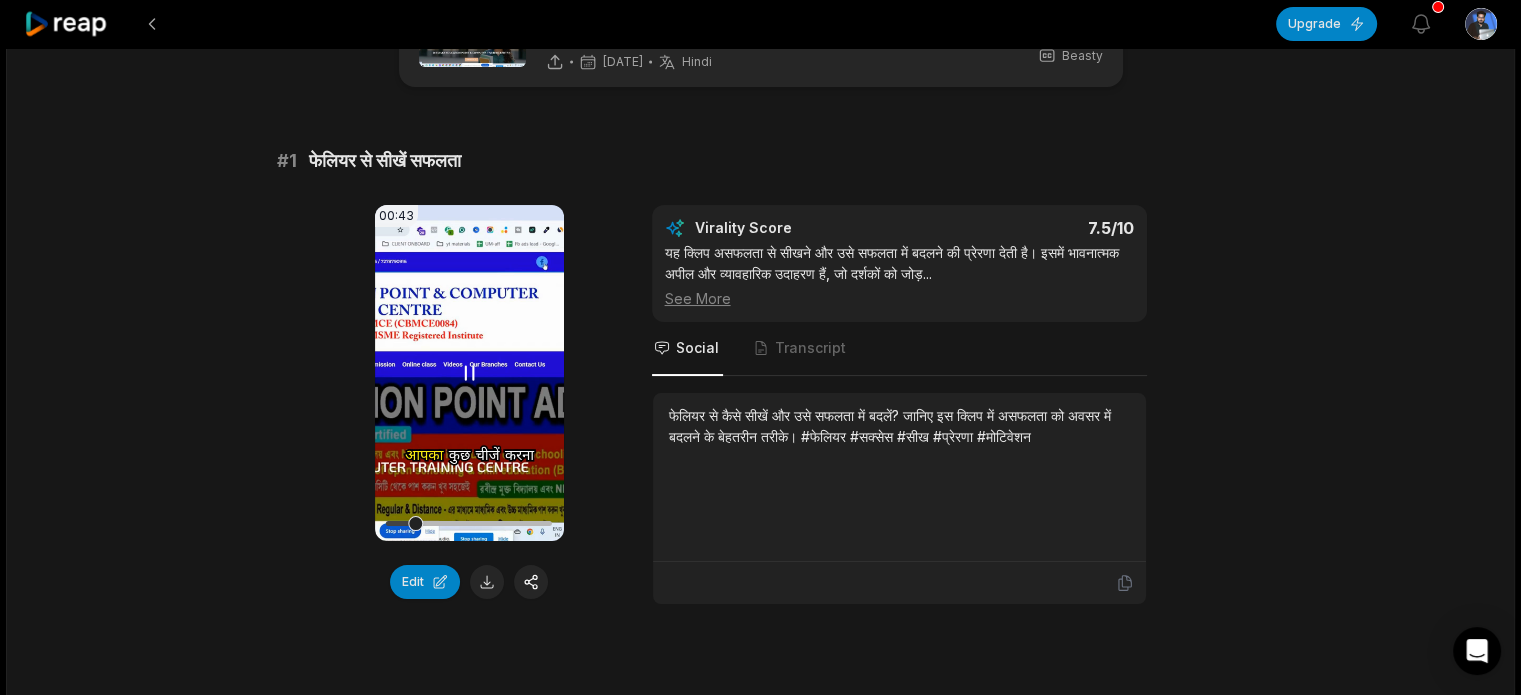 click 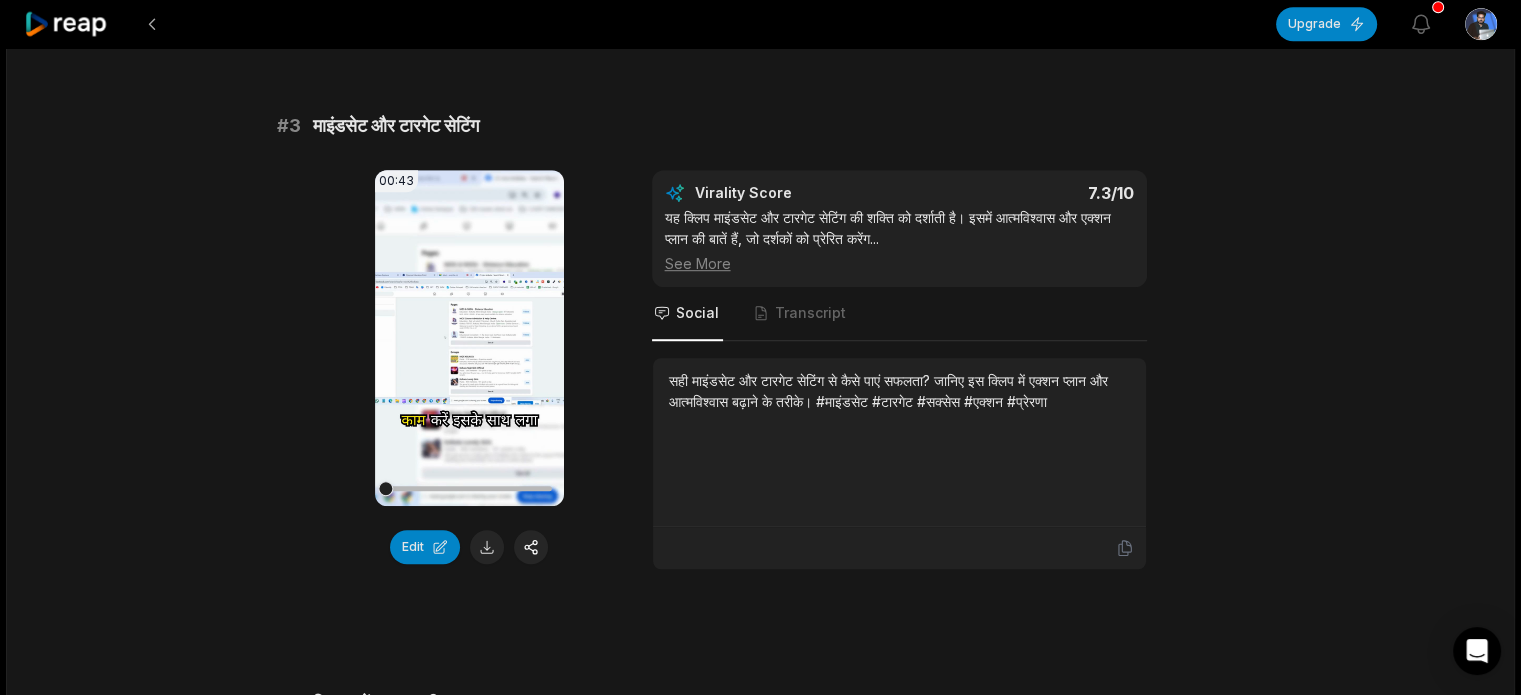 scroll, scrollTop: 1300, scrollLeft: 0, axis: vertical 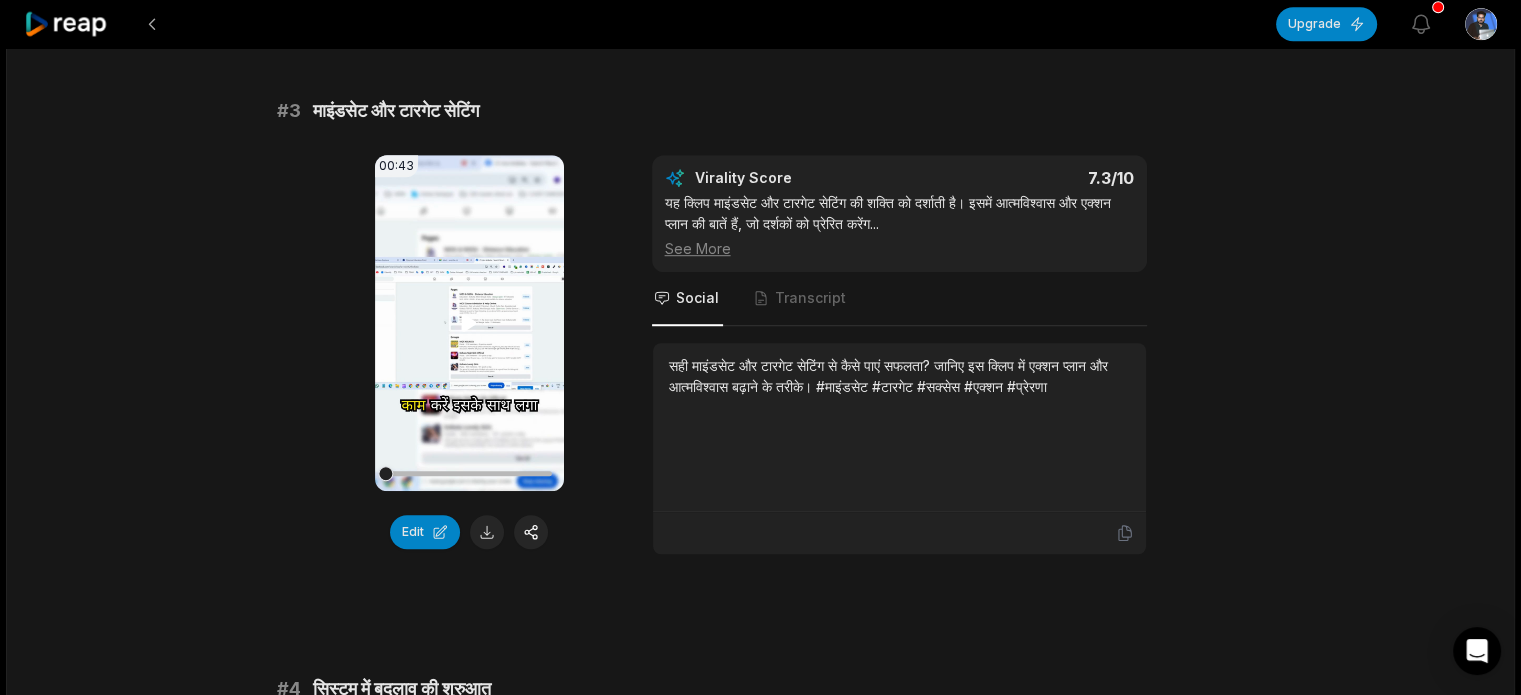 click 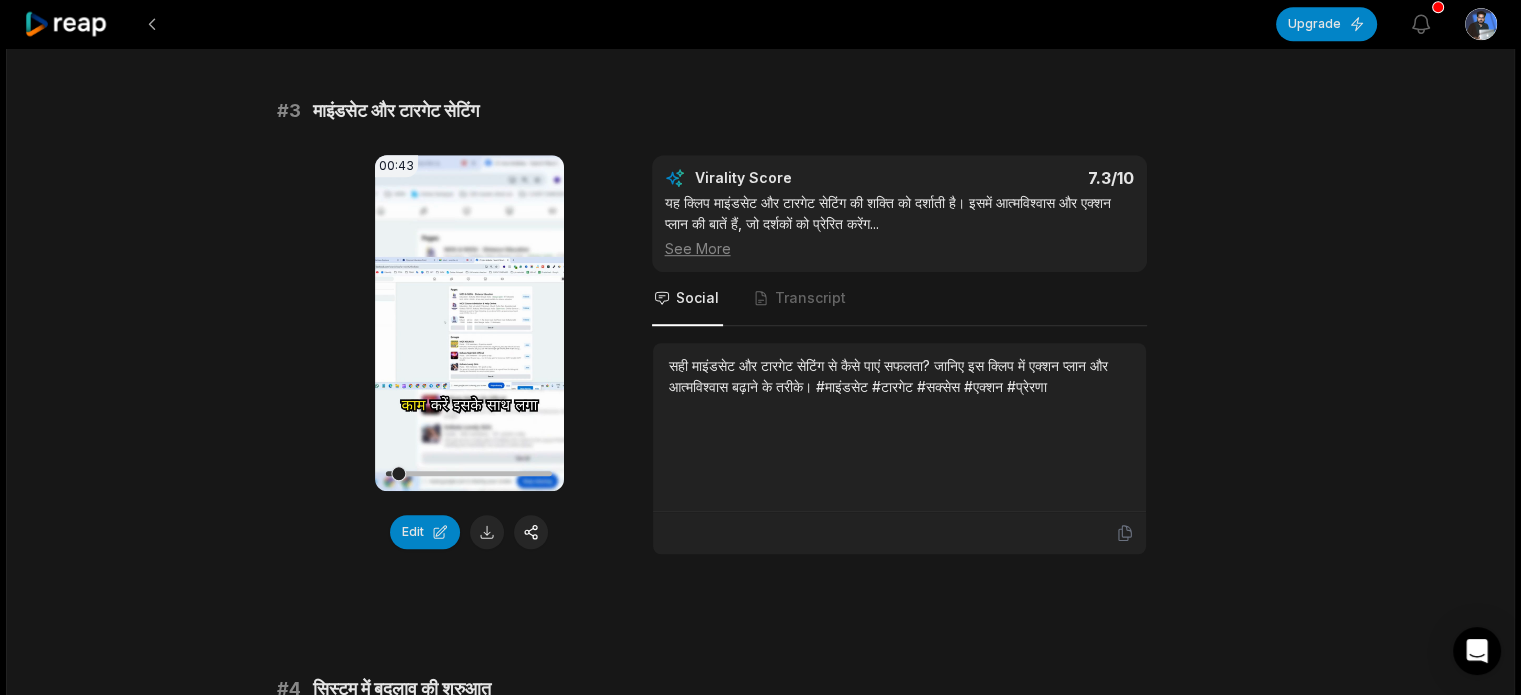 click 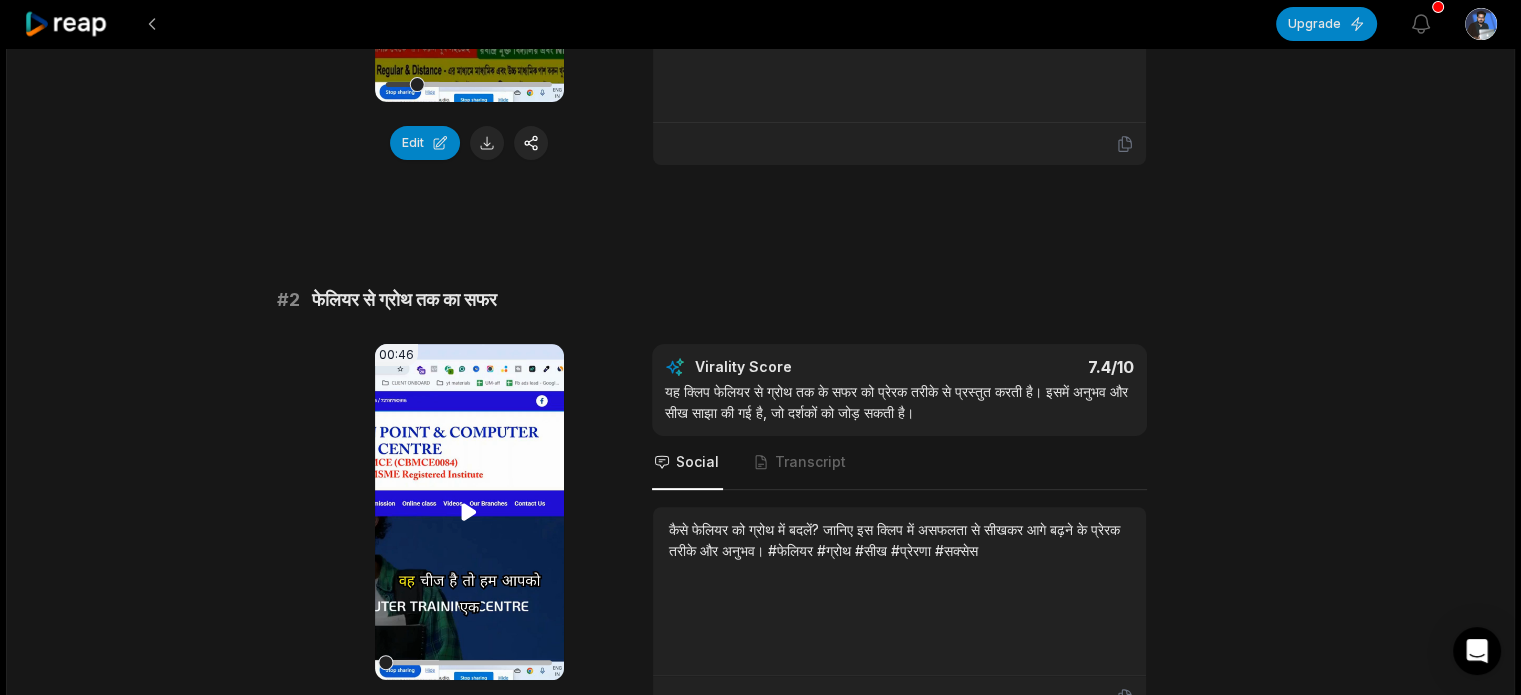 scroll, scrollTop: 300, scrollLeft: 0, axis: vertical 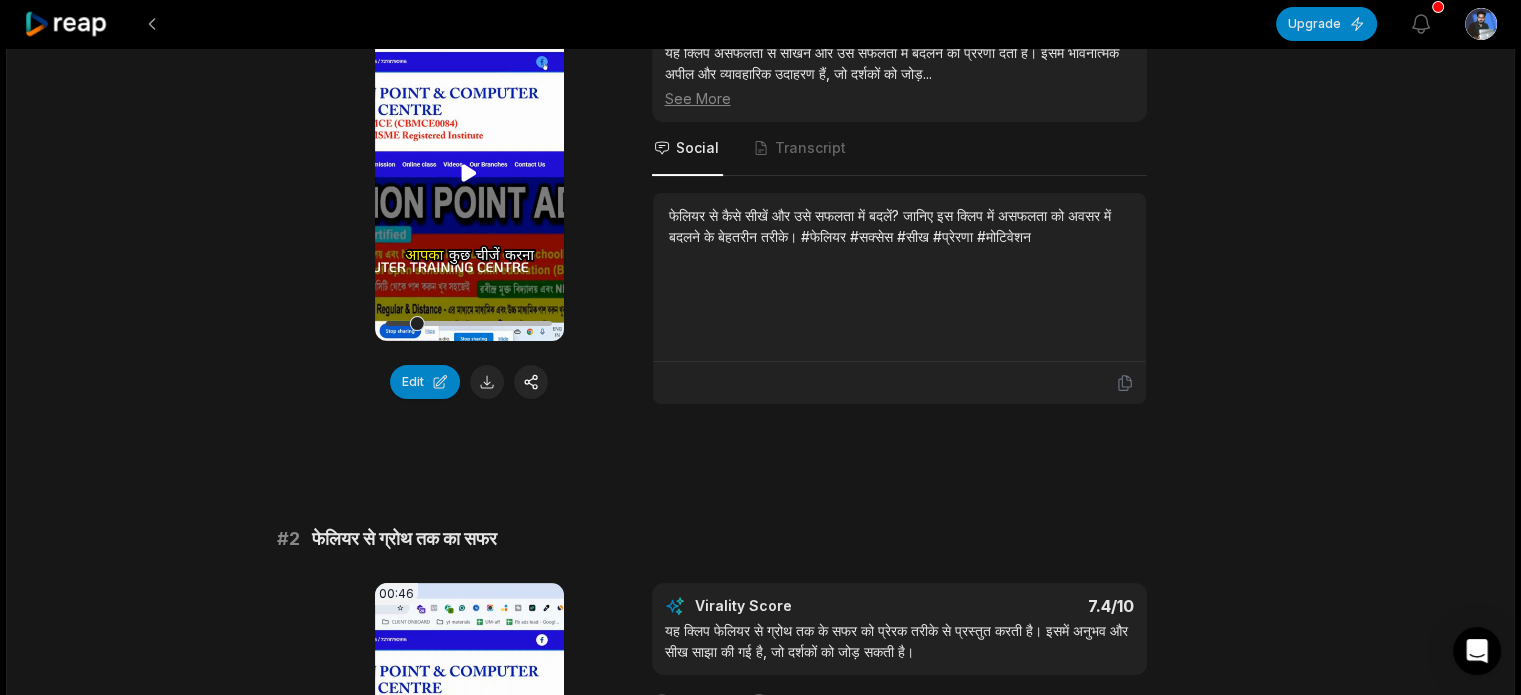click 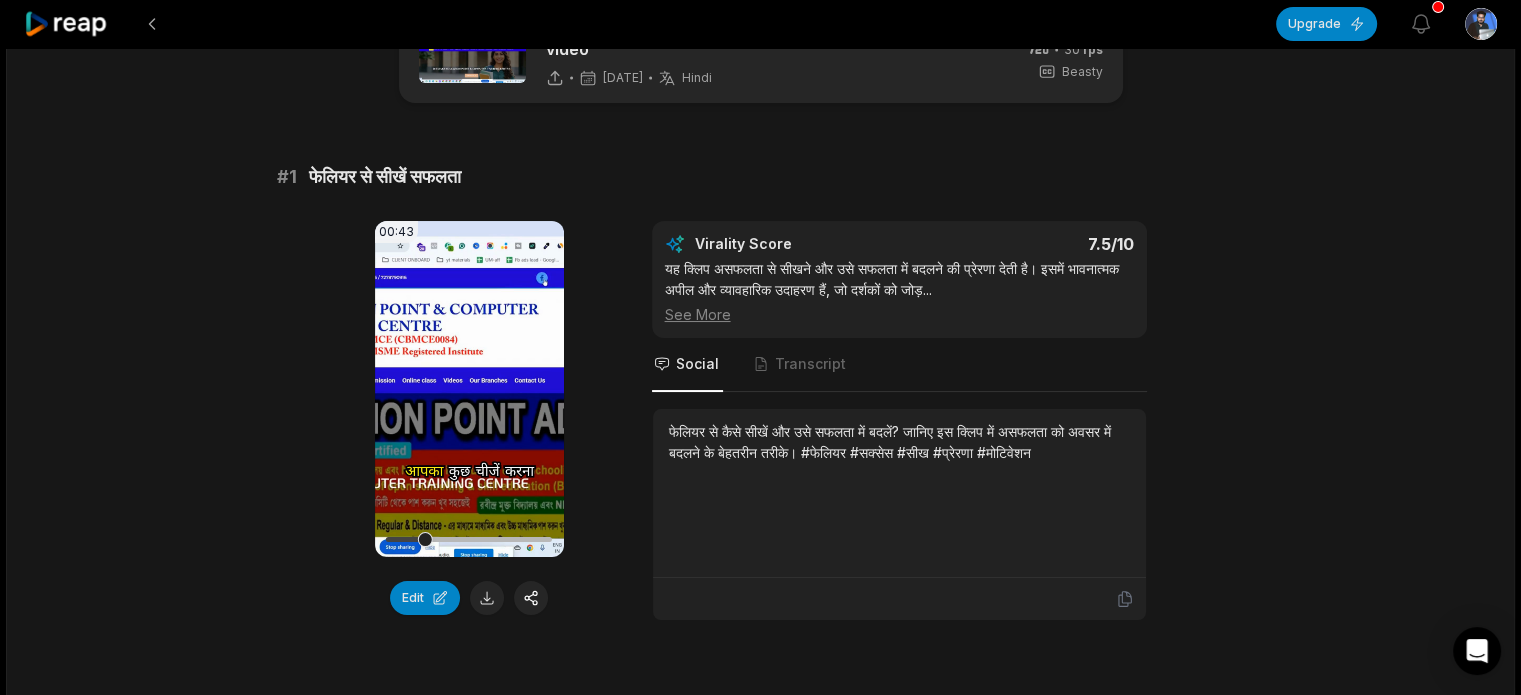 scroll, scrollTop: 200, scrollLeft: 0, axis: vertical 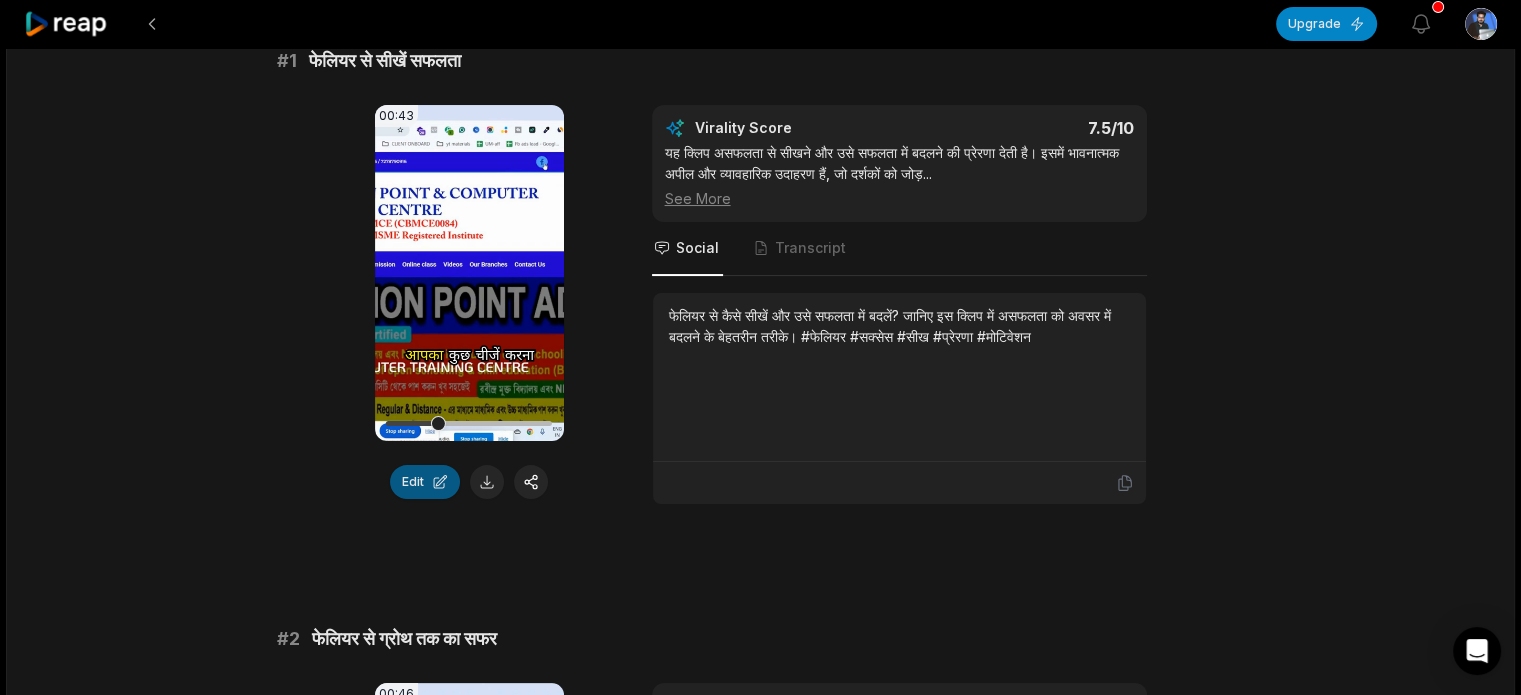 click on "Edit" at bounding box center (425, 482) 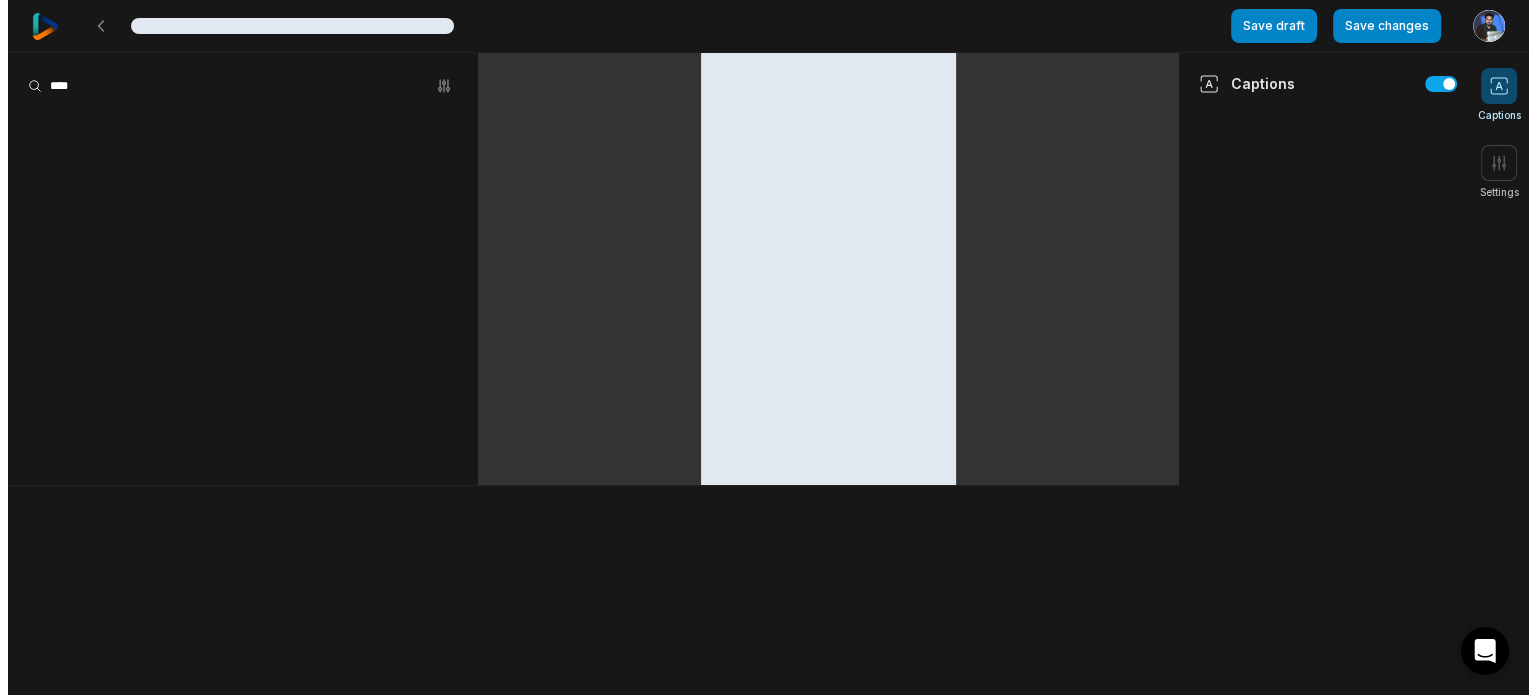 scroll, scrollTop: 0, scrollLeft: 0, axis: both 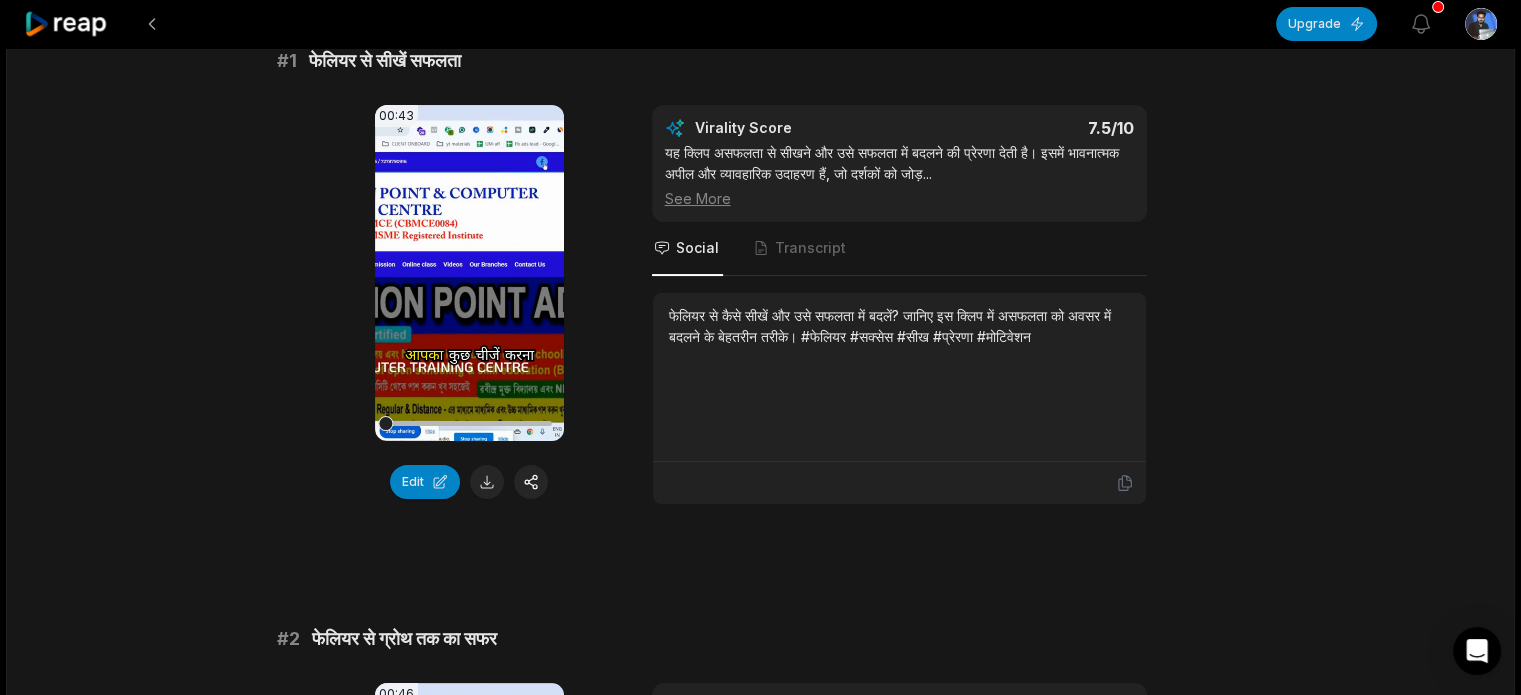 click 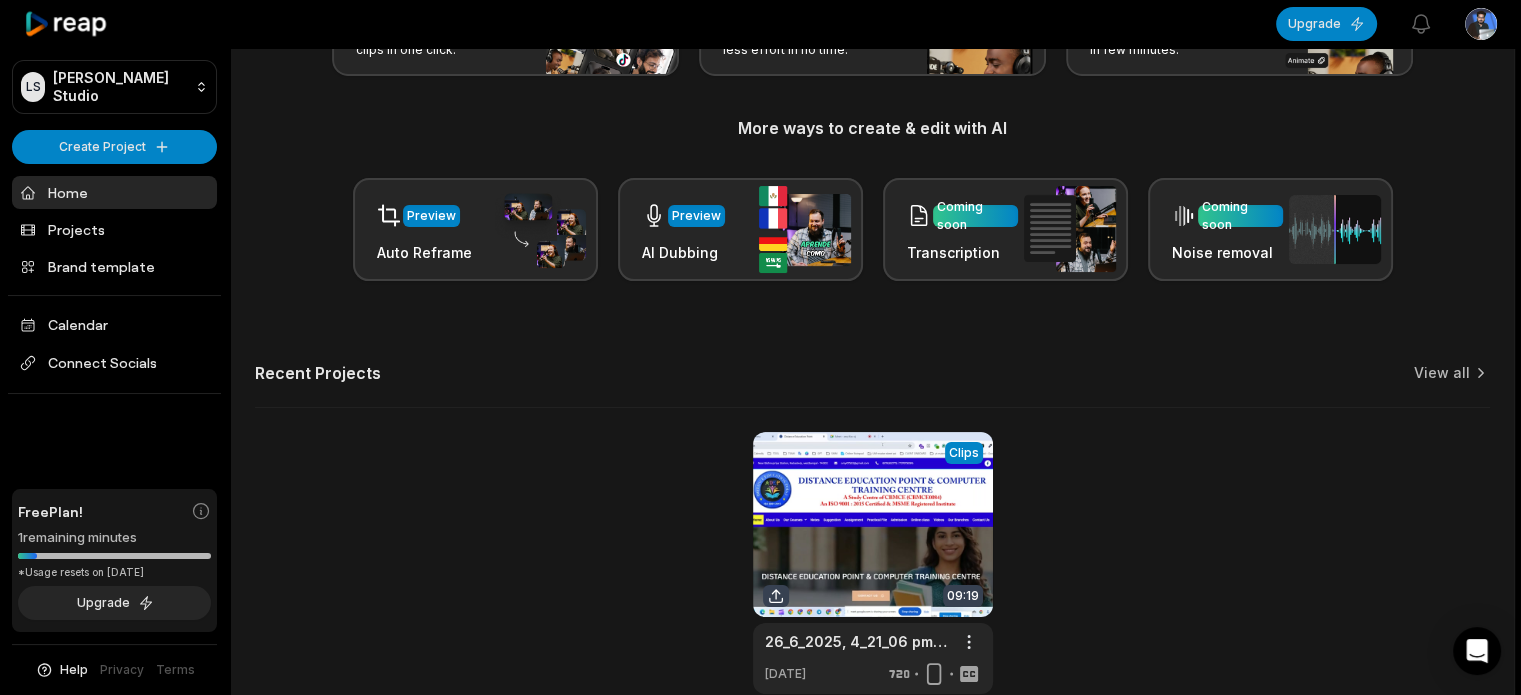 scroll, scrollTop: 0, scrollLeft: 0, axis: both 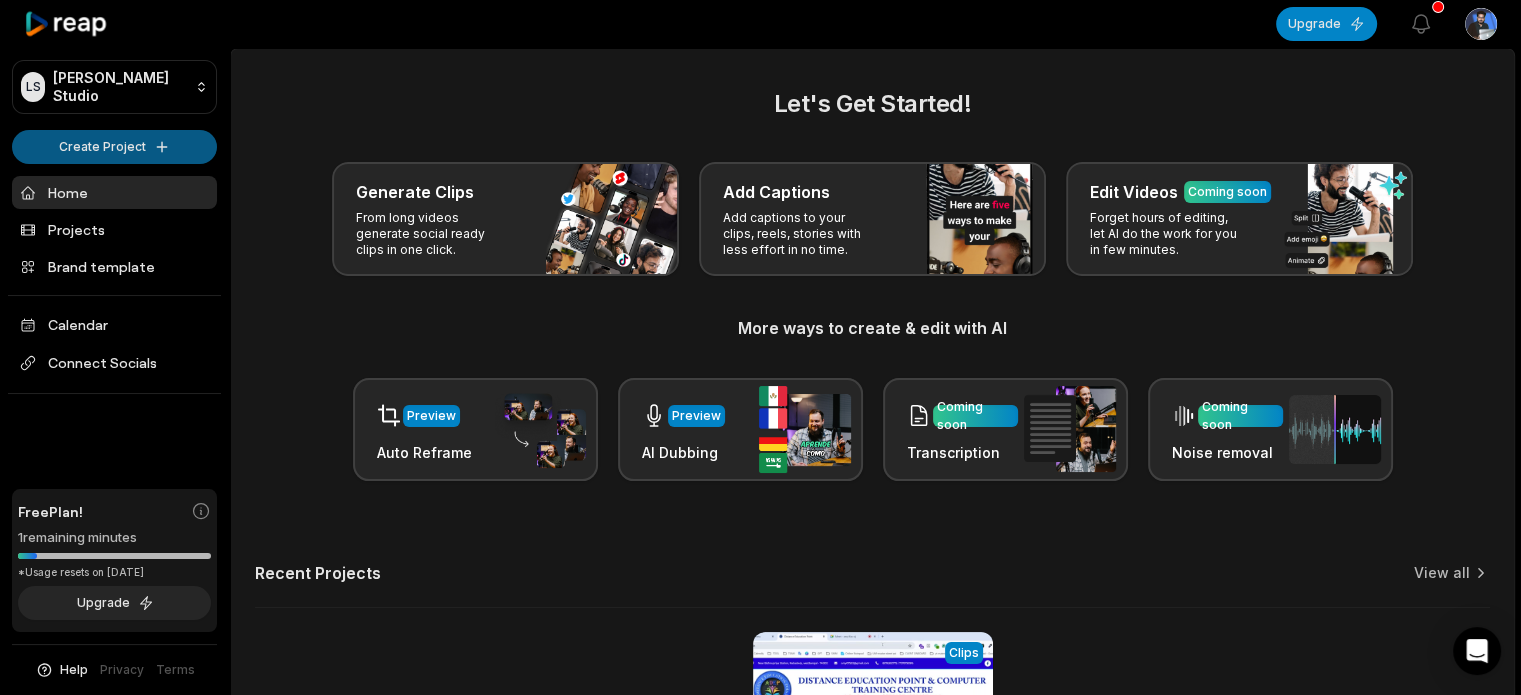 click on "LS [PERSON_NAME] Studio Create Project Home Projects Brand template Calendar Connect Socials Free  Plan! 1  remaining minutes *Usage resets on [DATE] Upgrade Help Privacy Terms Open sidebar Upgrade View notifications Open user menu   Let's Get Started! Generate Clips From long videos generate social ready clips in one click. Add Captions Add captions to your clips, reels, stories with less effort in no time. Edit Videos Coming soon Forget hours of editing, let AI do the work for you in few minutes. More ways to create & edit with AI Preview Auto Reframe Preview AI Dubbing Coming soon Transcription Coming soon Noise removal Recent Projects View all View Clips Clips 09:19 26_6_2025, 4_21_06 pm - Screen - Untitled video Open options [DATE] Made with   in [GEOGRAPHIC_DATA]" at bounding box center (760, 347) 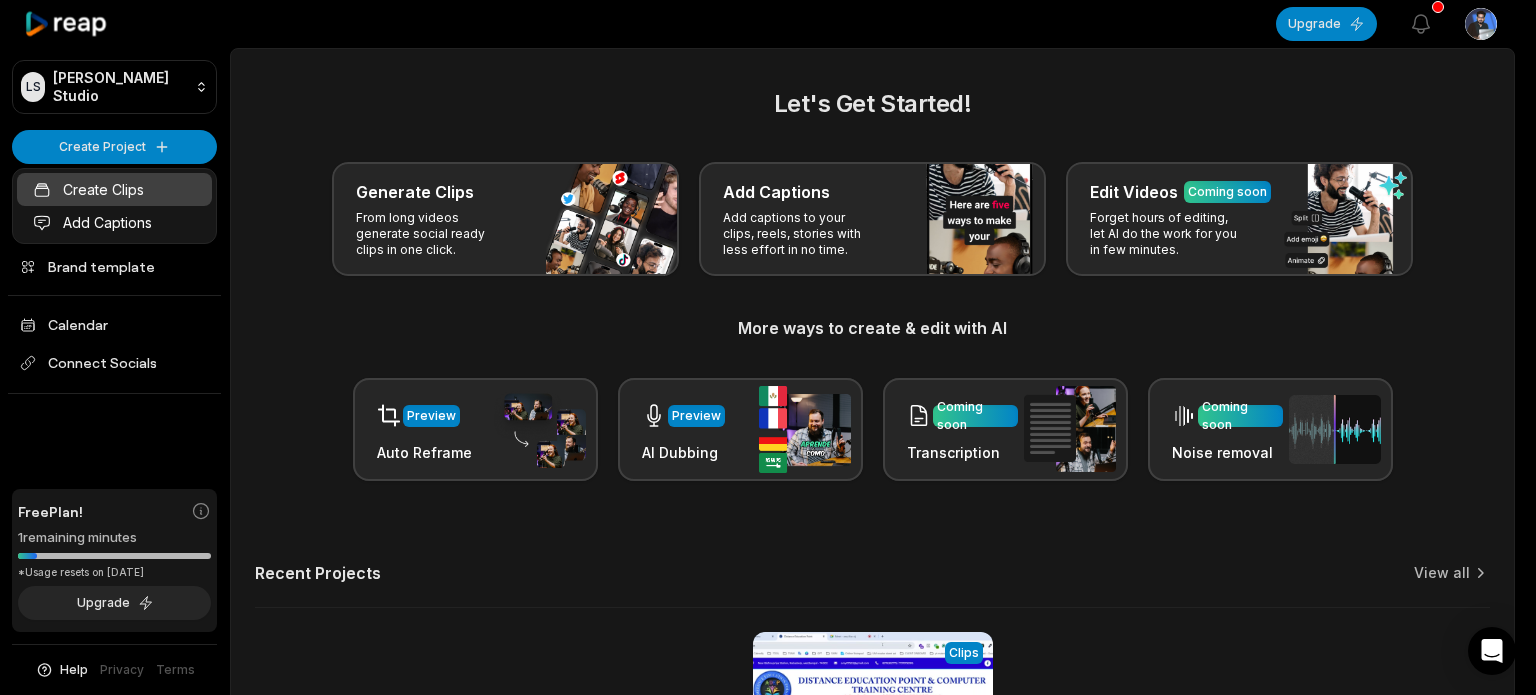 click on "Create Clips" at bounding box center (114, 189) 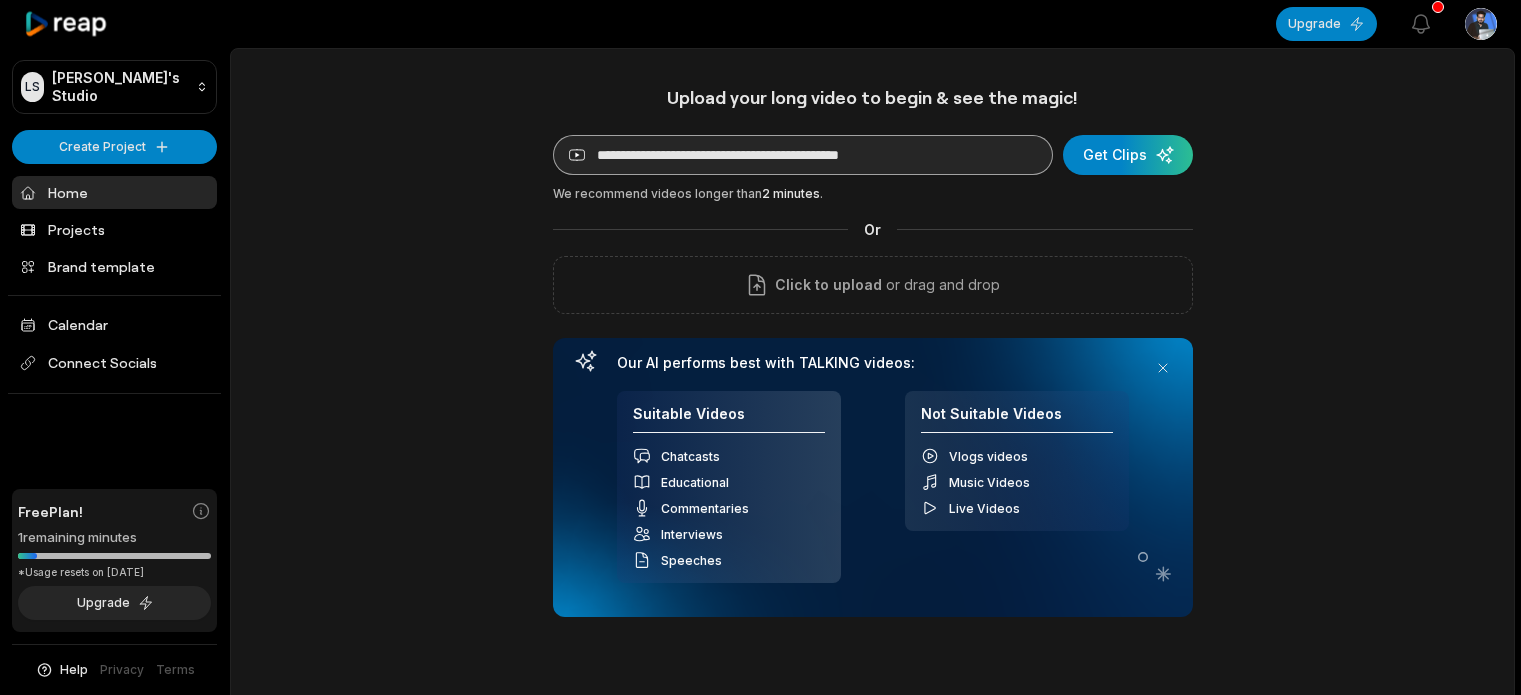 scroll, scrollTop: 0, scrollLeft: 0, axis: both 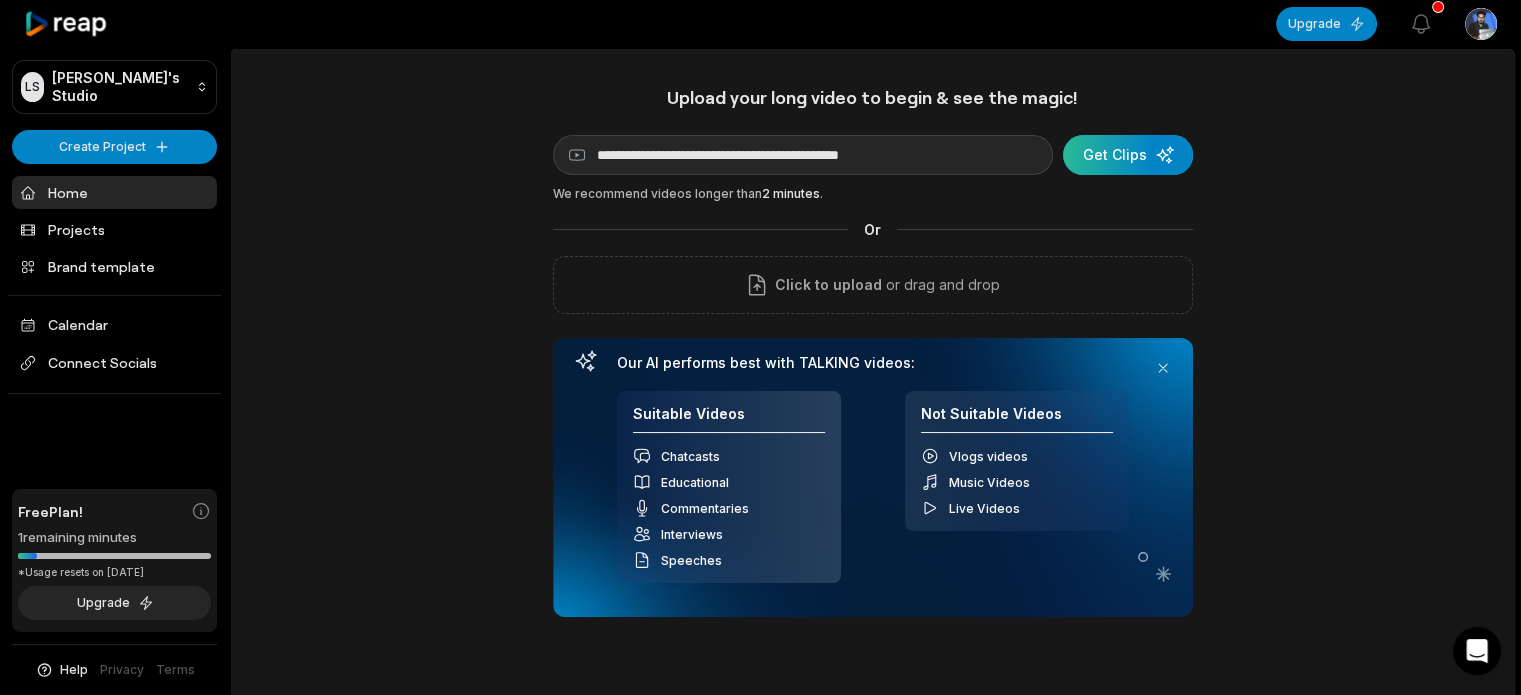 type on "**********" 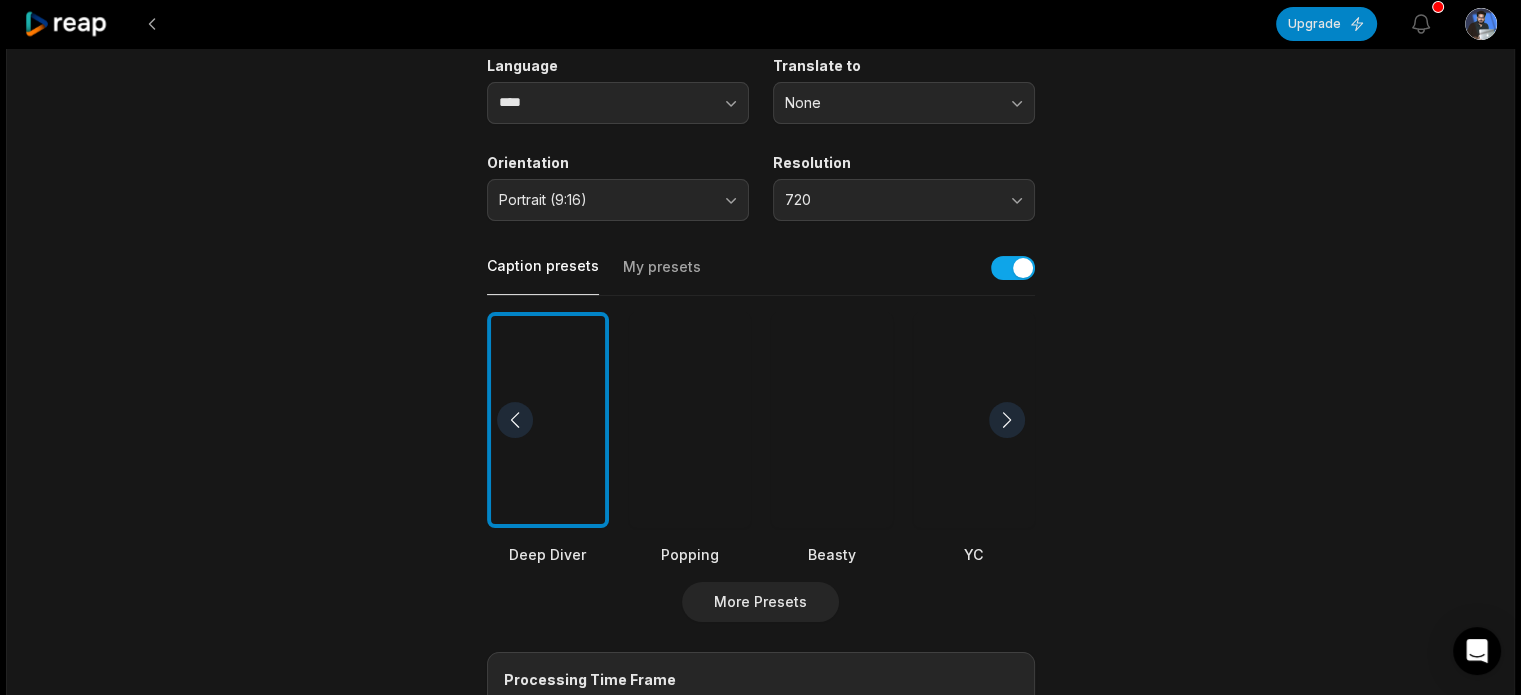 scroll, scrollTop: 0, scrollLeft: 0, axis: both 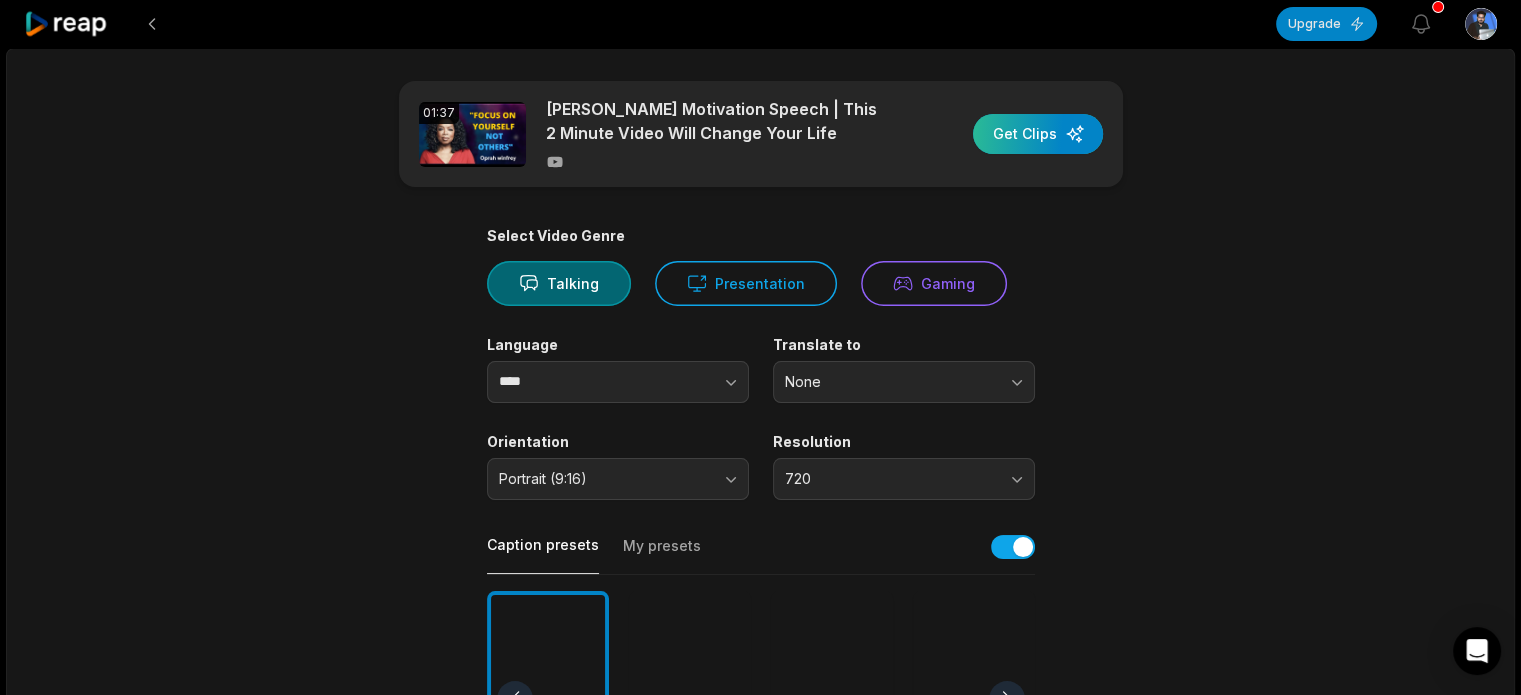 click at bounding box center (1038, 134) 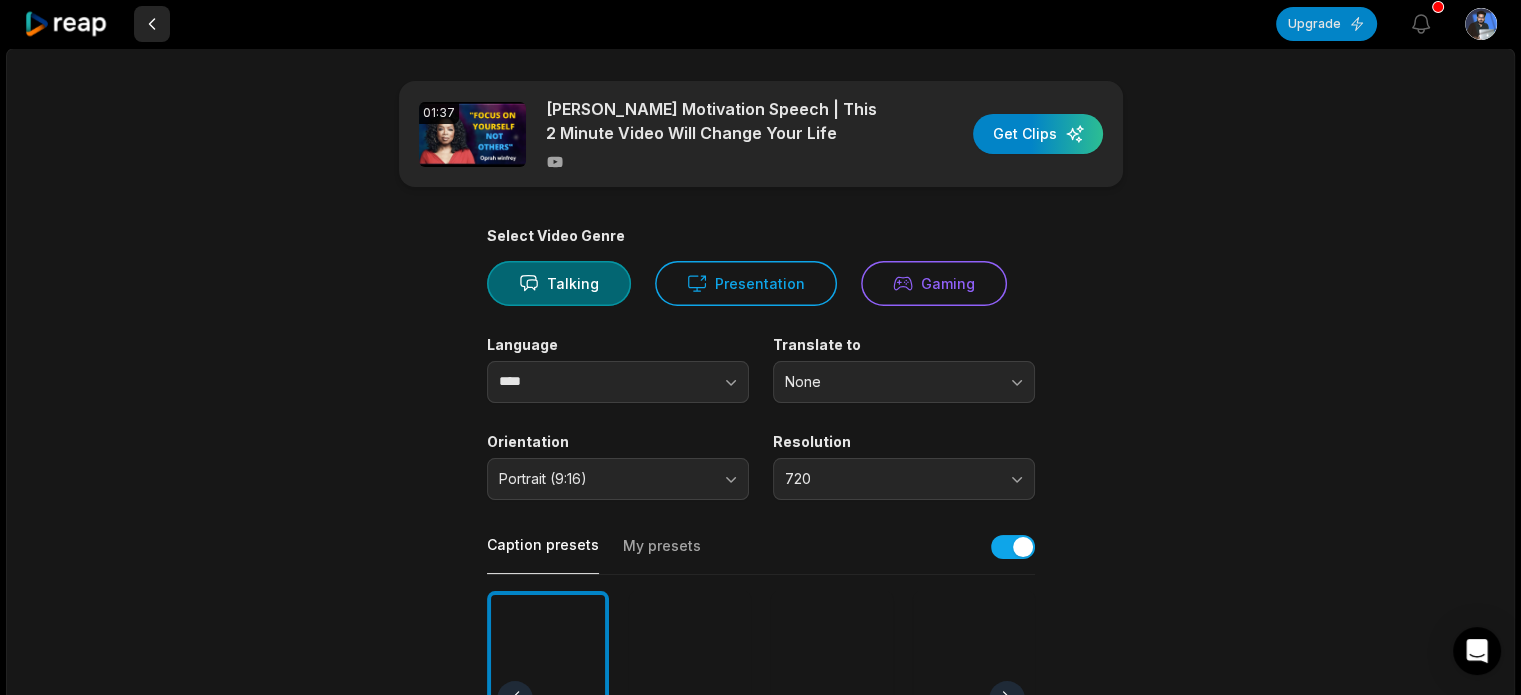 click at bounding box center [152, 24] 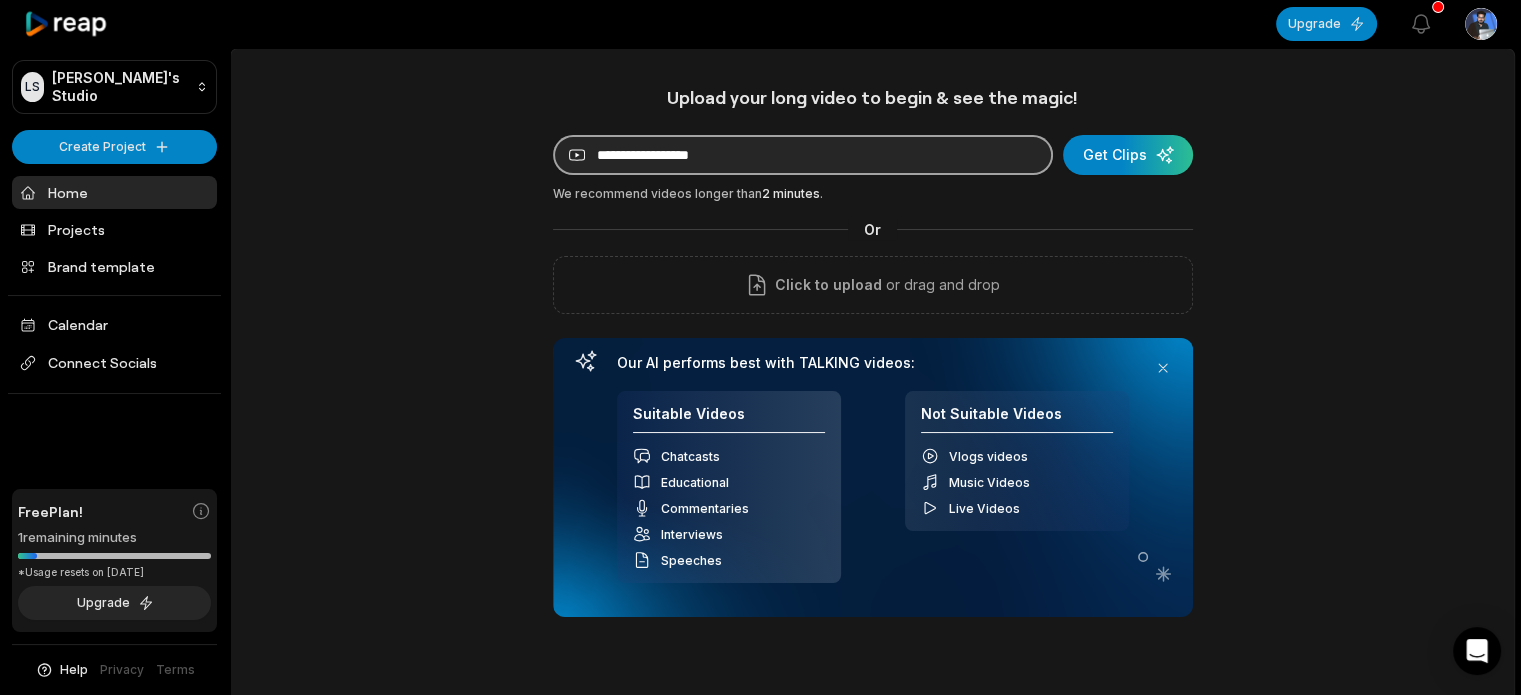 click at bounding box center (803, 155) 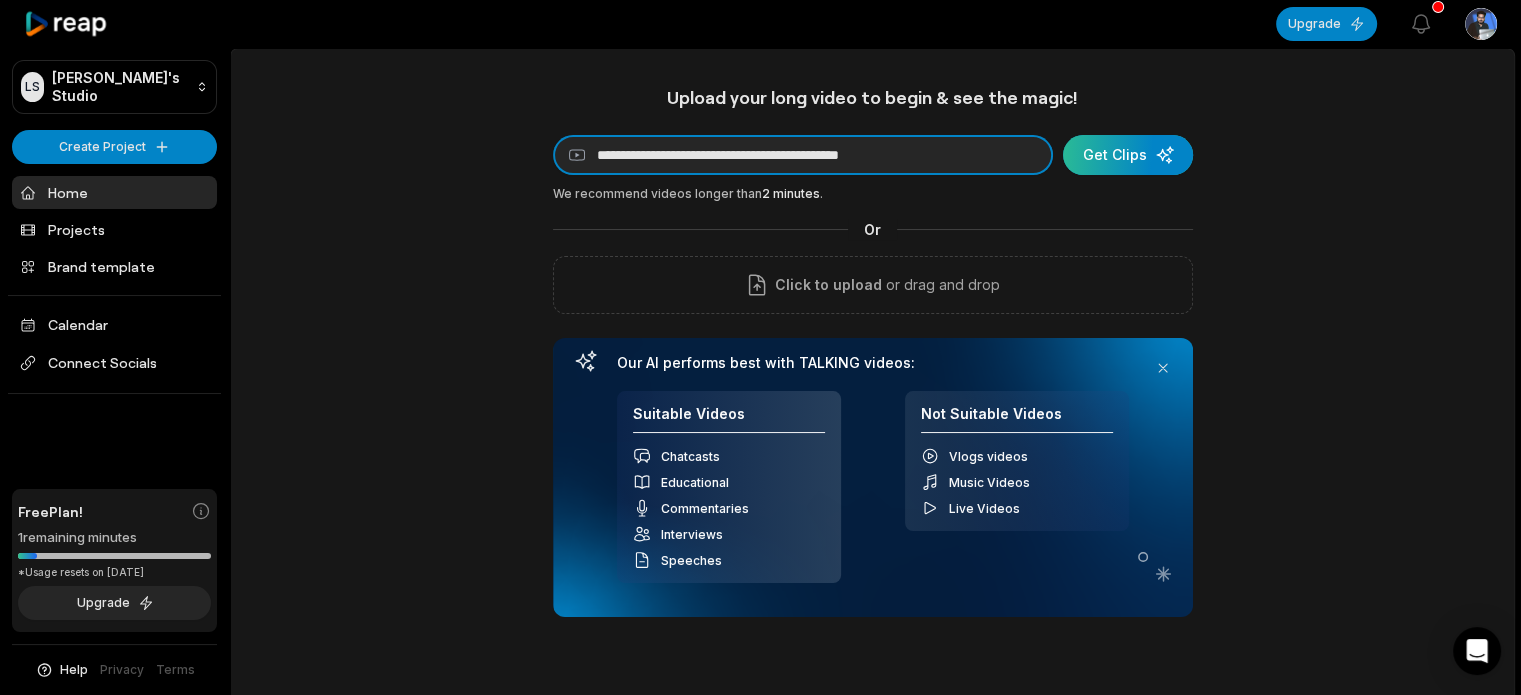 type on "**********" 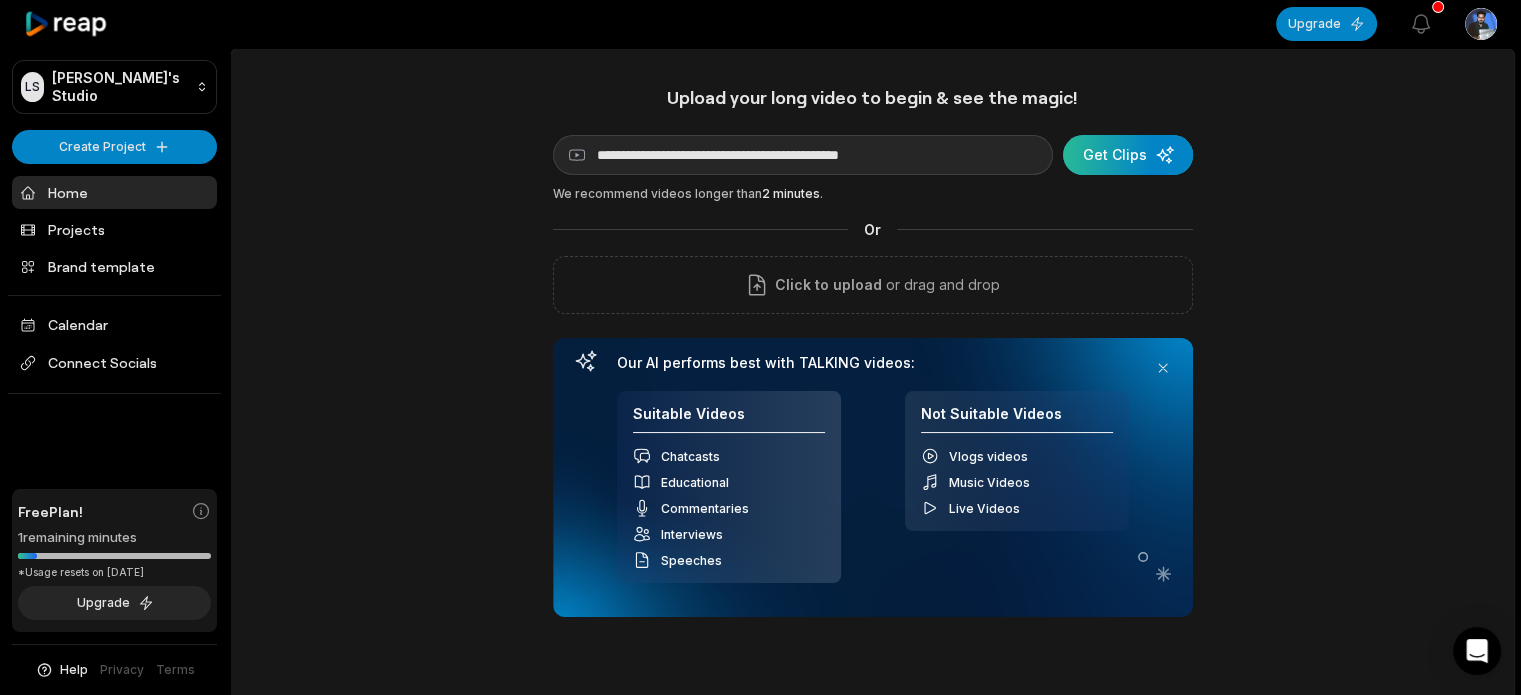click at bounding box center (1128, 155) 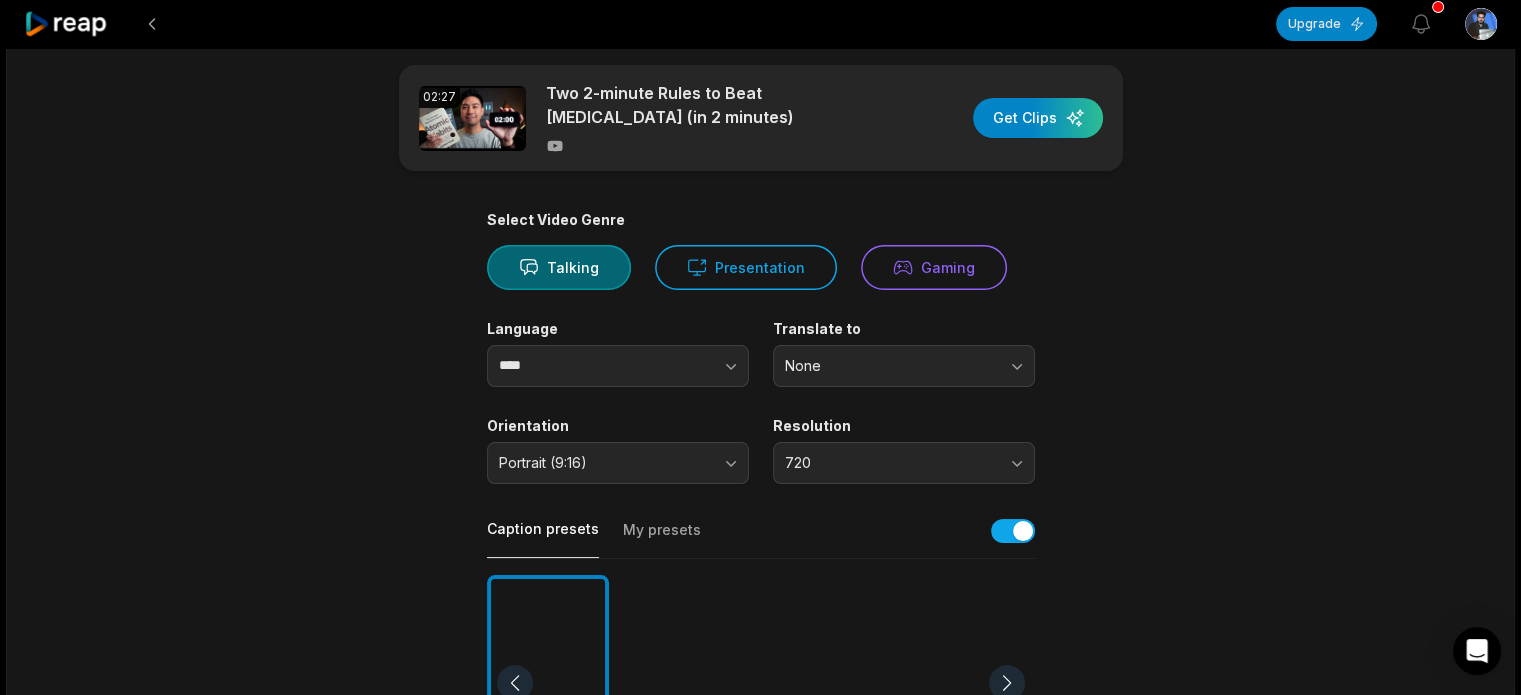 scroll, scrollTop: 0, scrollLeft: 0, axis: both 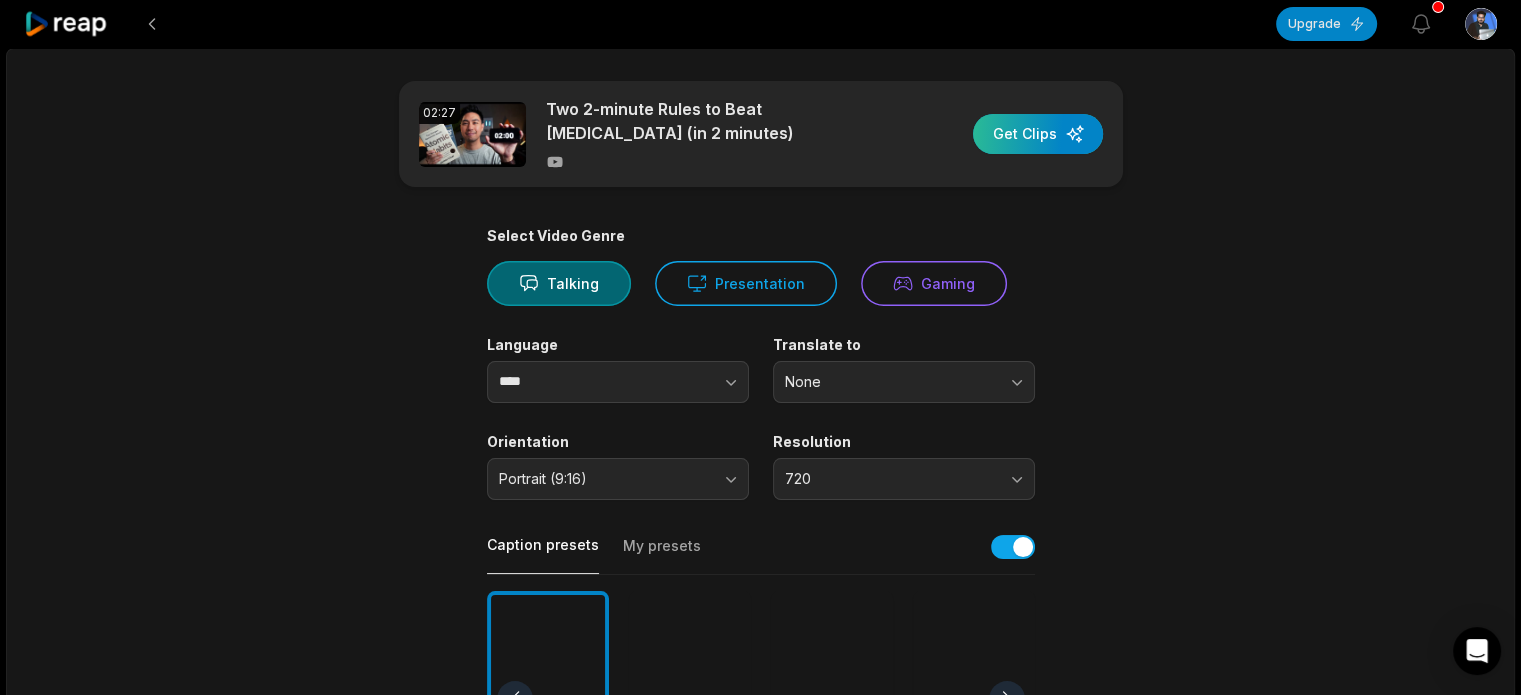 click at bounding box center (1038, 134) 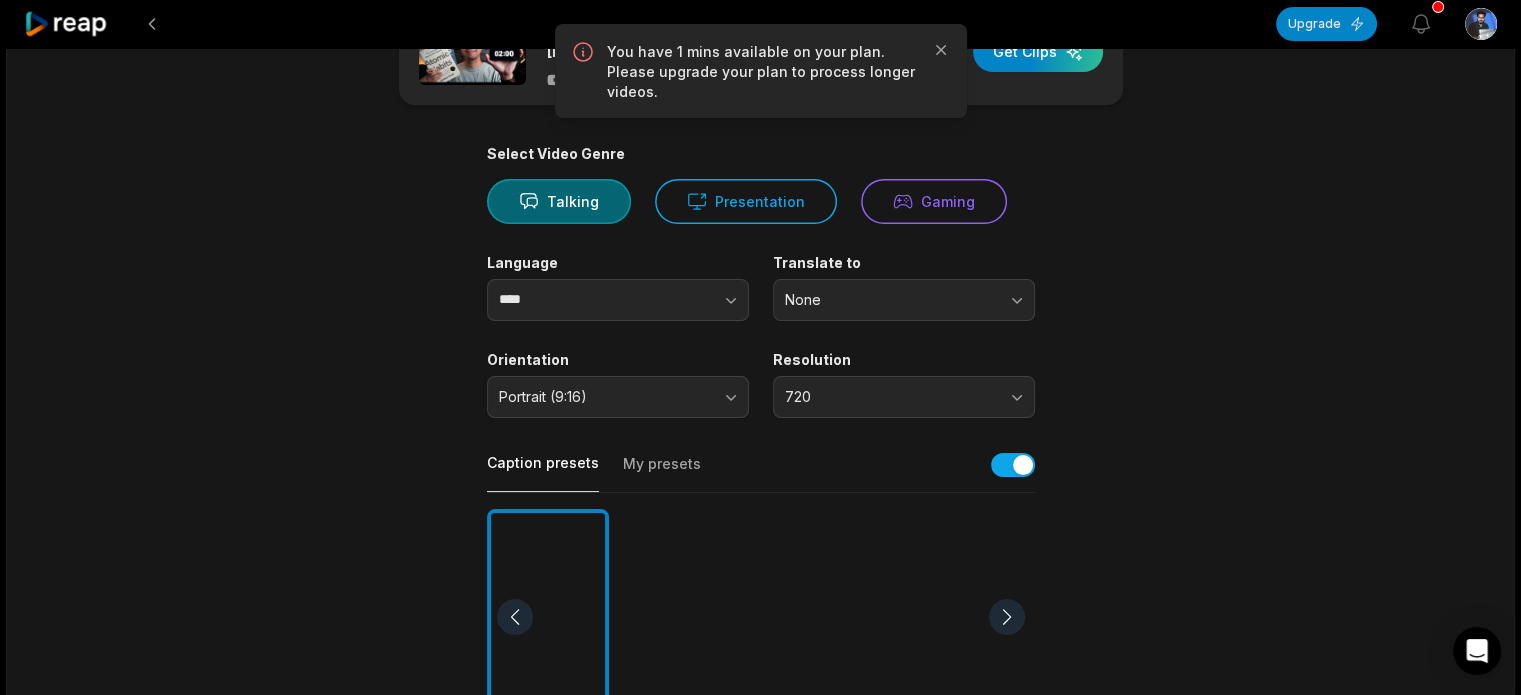 scroll, scrollTop: 0, scrollLeft: 0, axis: both 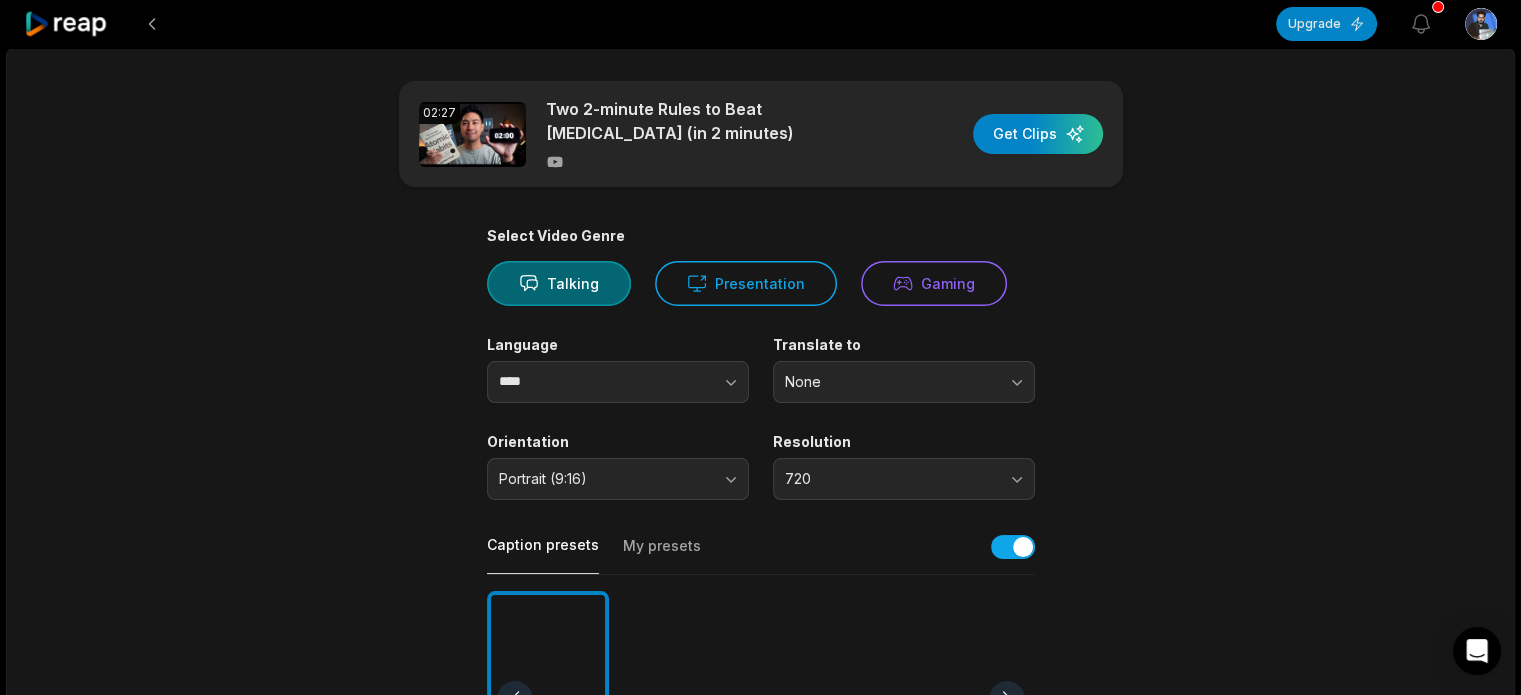drag, startPoint x: 1312, startPoint y: 25, endPoint x: 1351, endPoint y: 218, distance: 196.90099 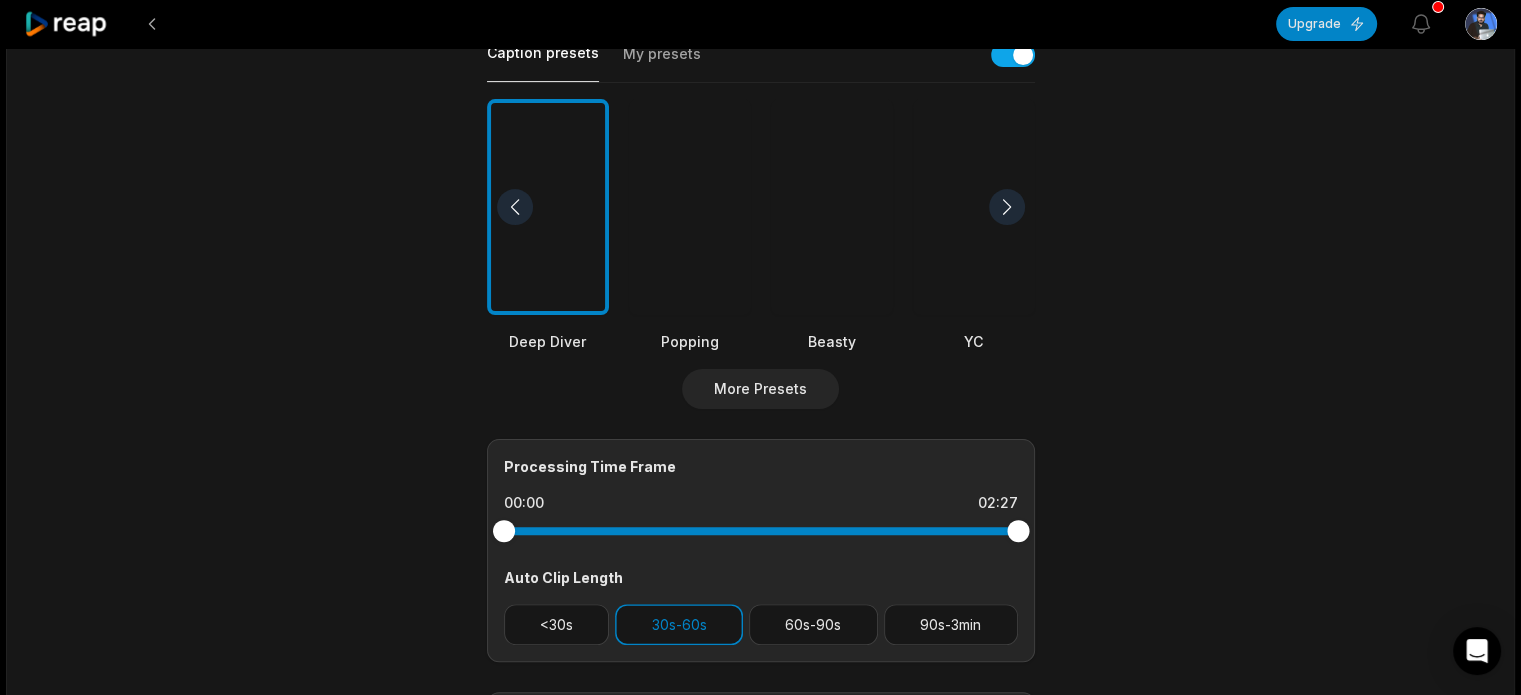 scroll, scrollTop: 600, scrollLeft: 0, axis: vertical 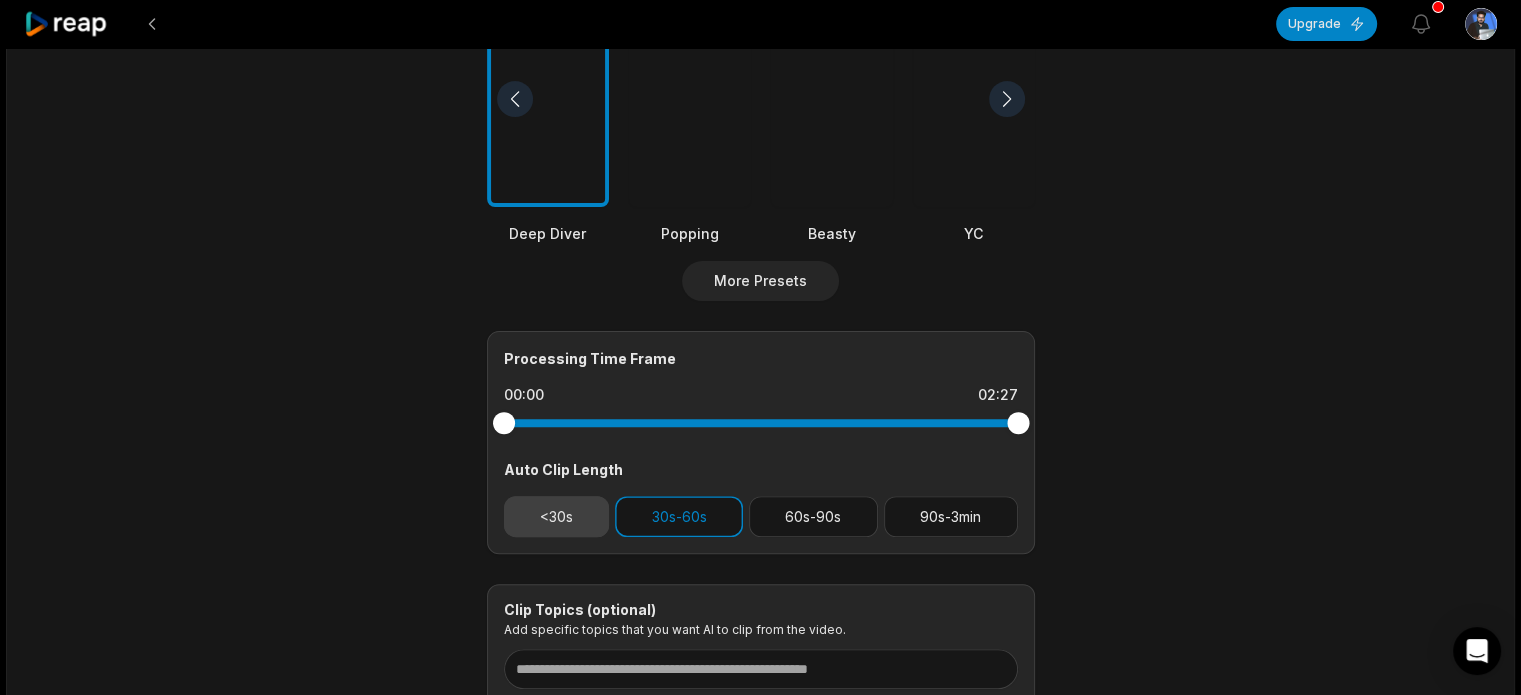 click on "<30s" at bounding box center [557, 516] 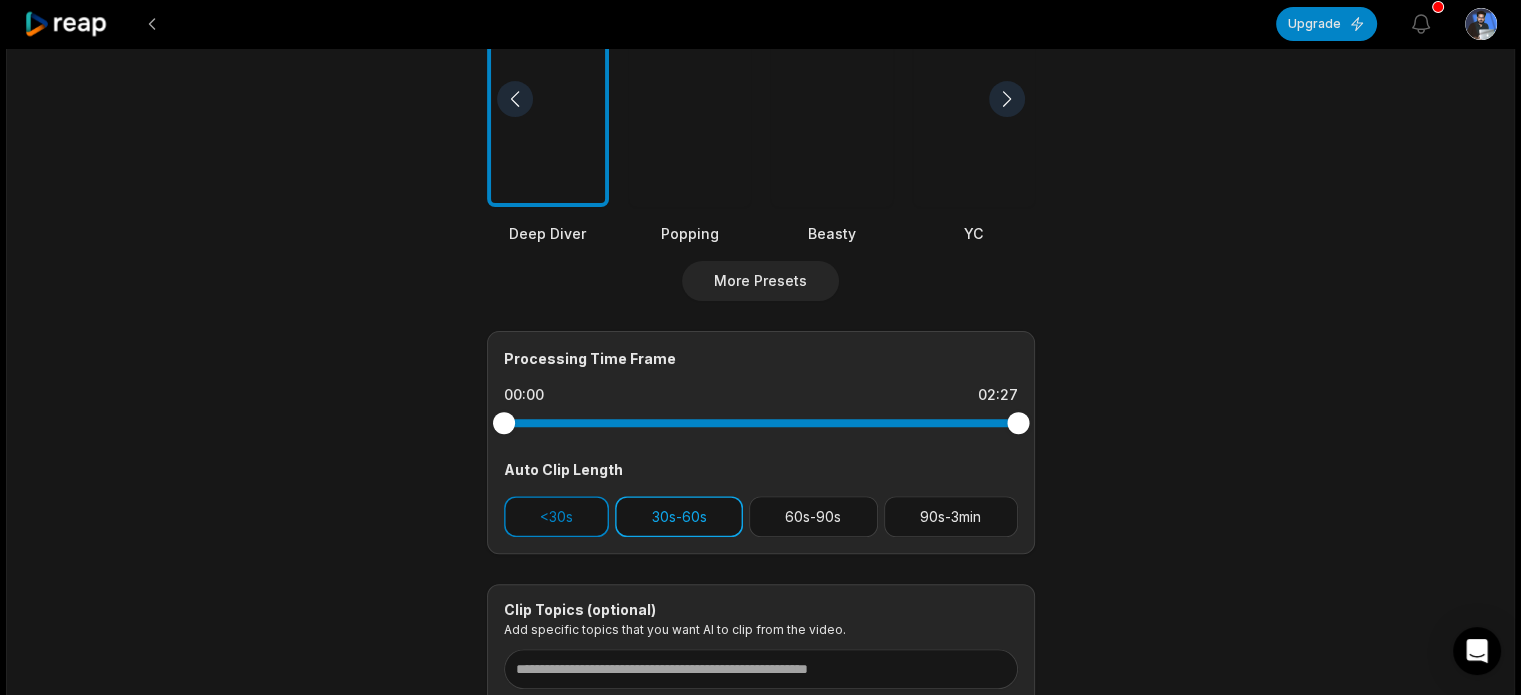 click on "30s-60s" at bounding box center [679, 516] 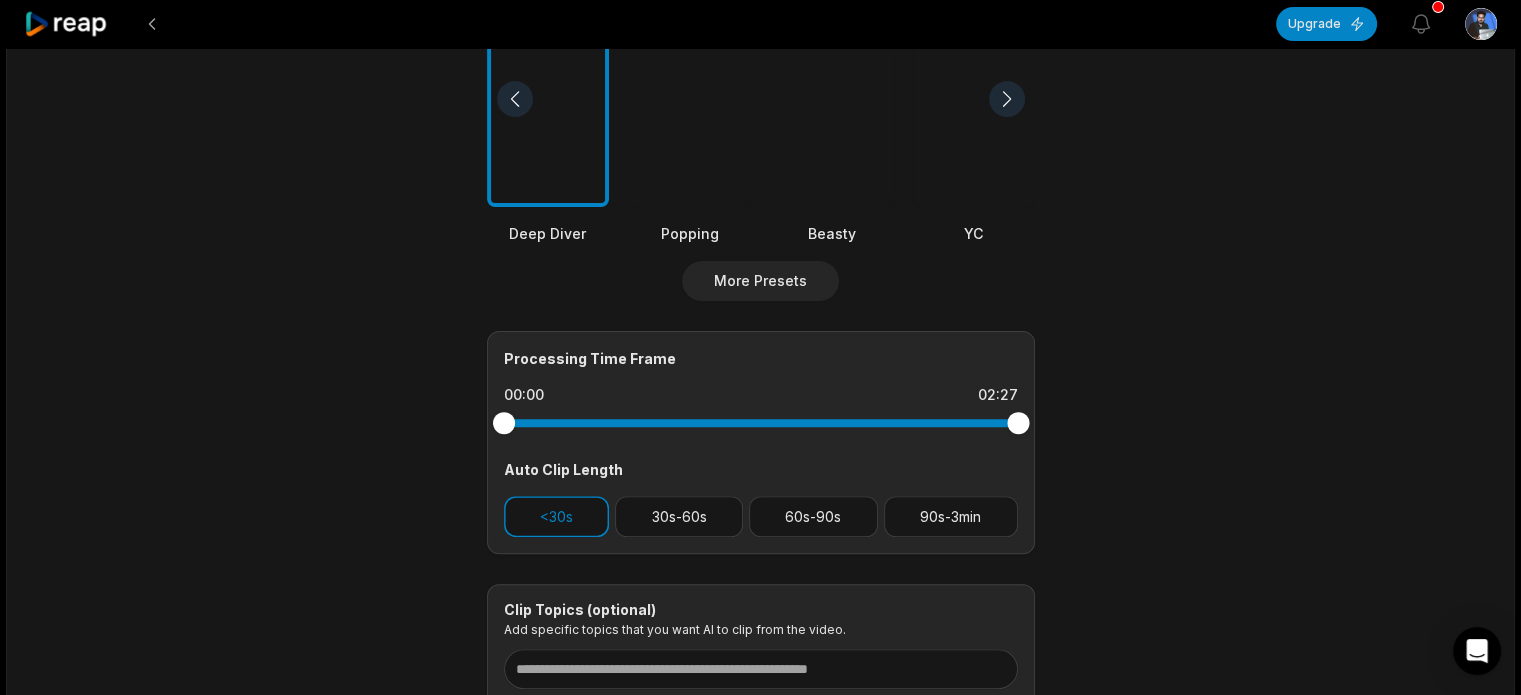 scroll, scrollTop: 0, scrollLeft: 0, axis: both 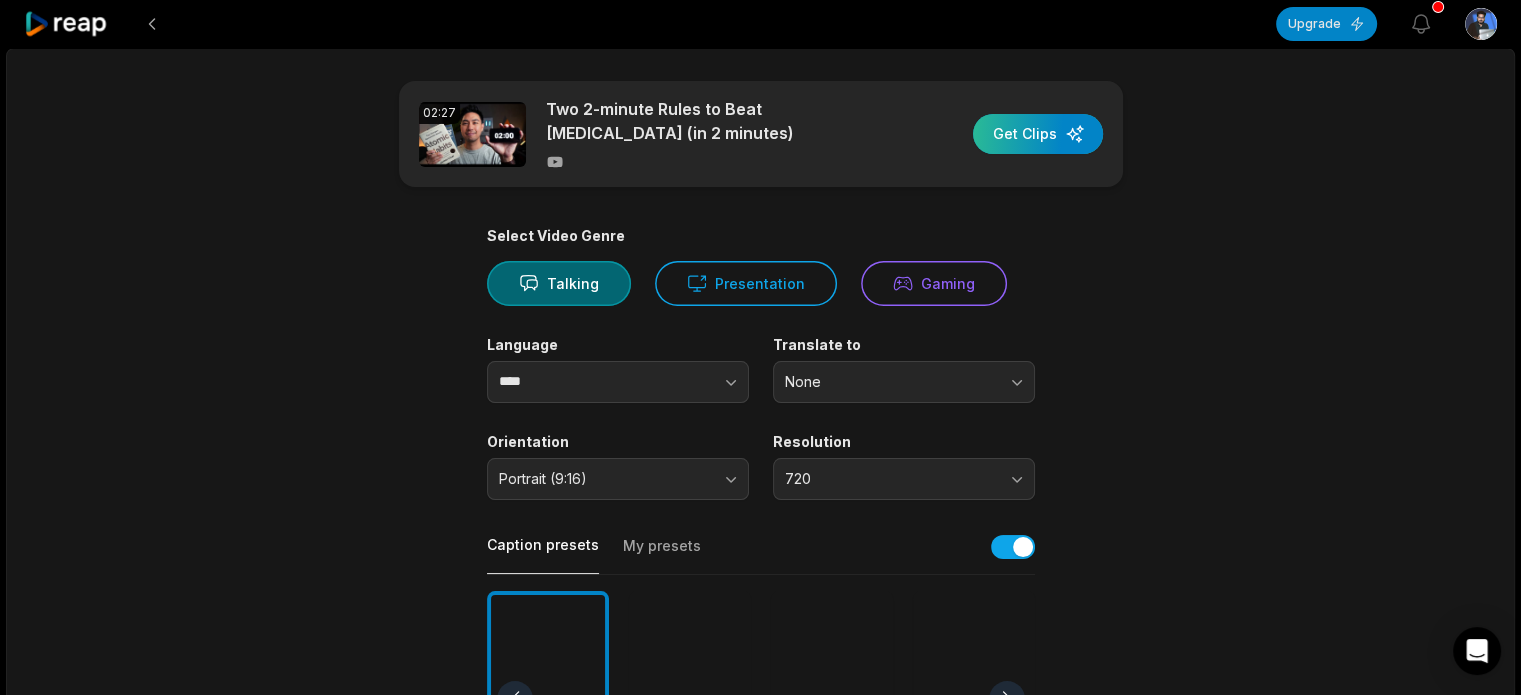 click at bounding box center [1038, 134] 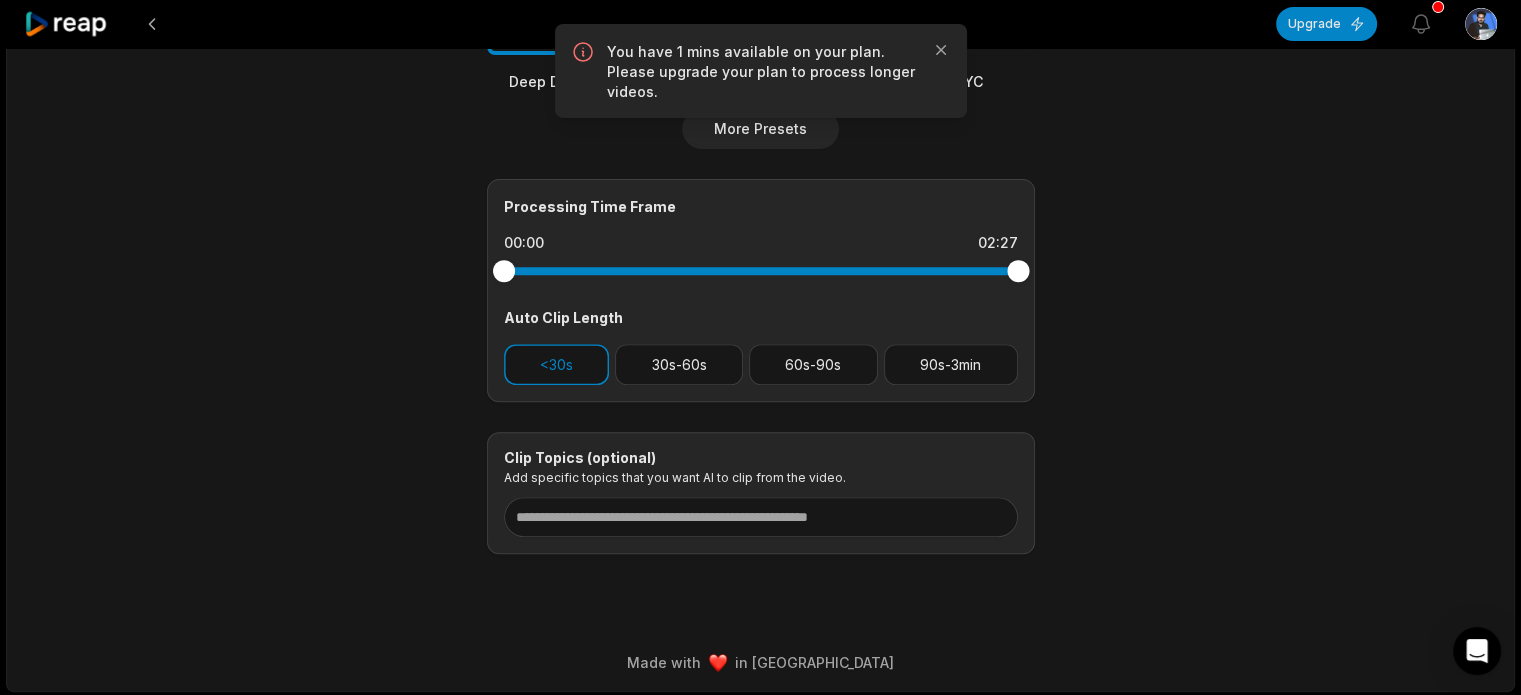 scroll, scrollTop: 753, scrollLeft: 0, axis: vertical 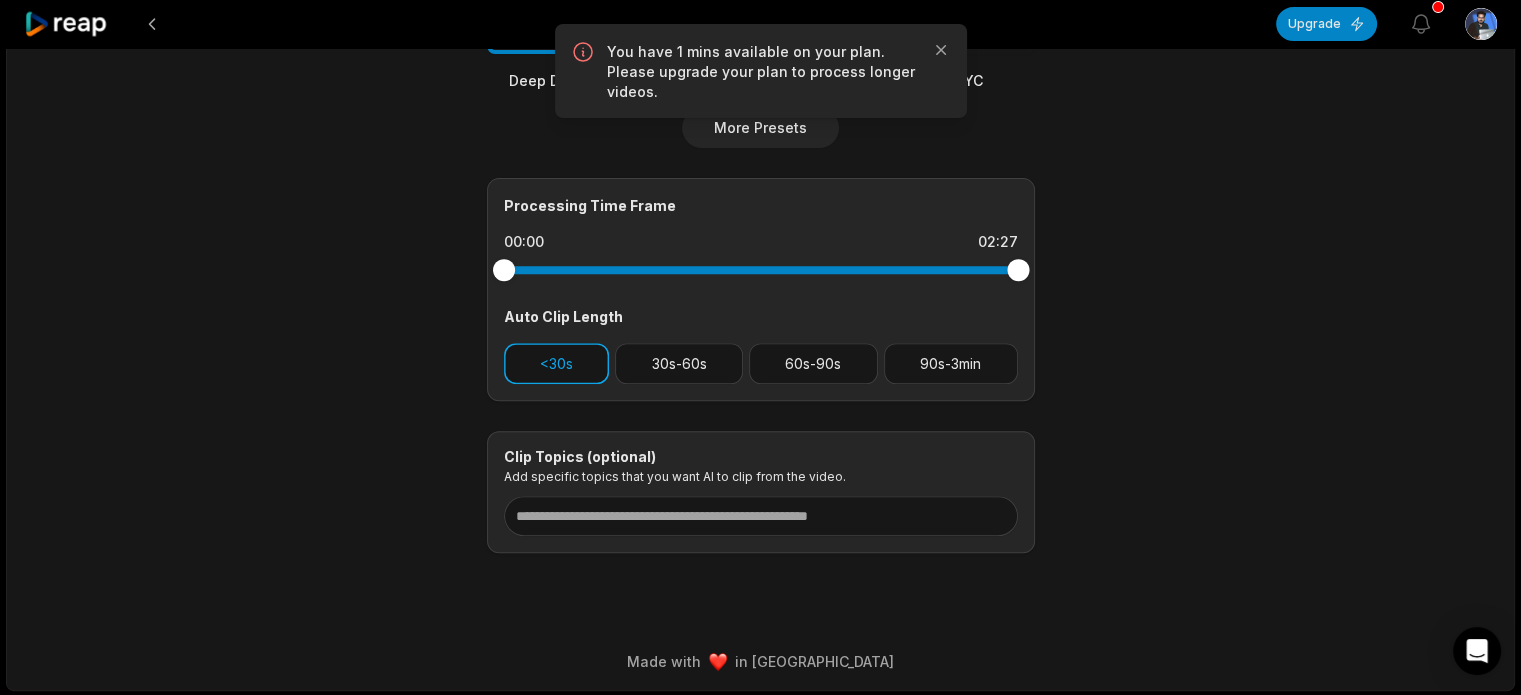 click on "<30s" at bounding box center (557, 363) 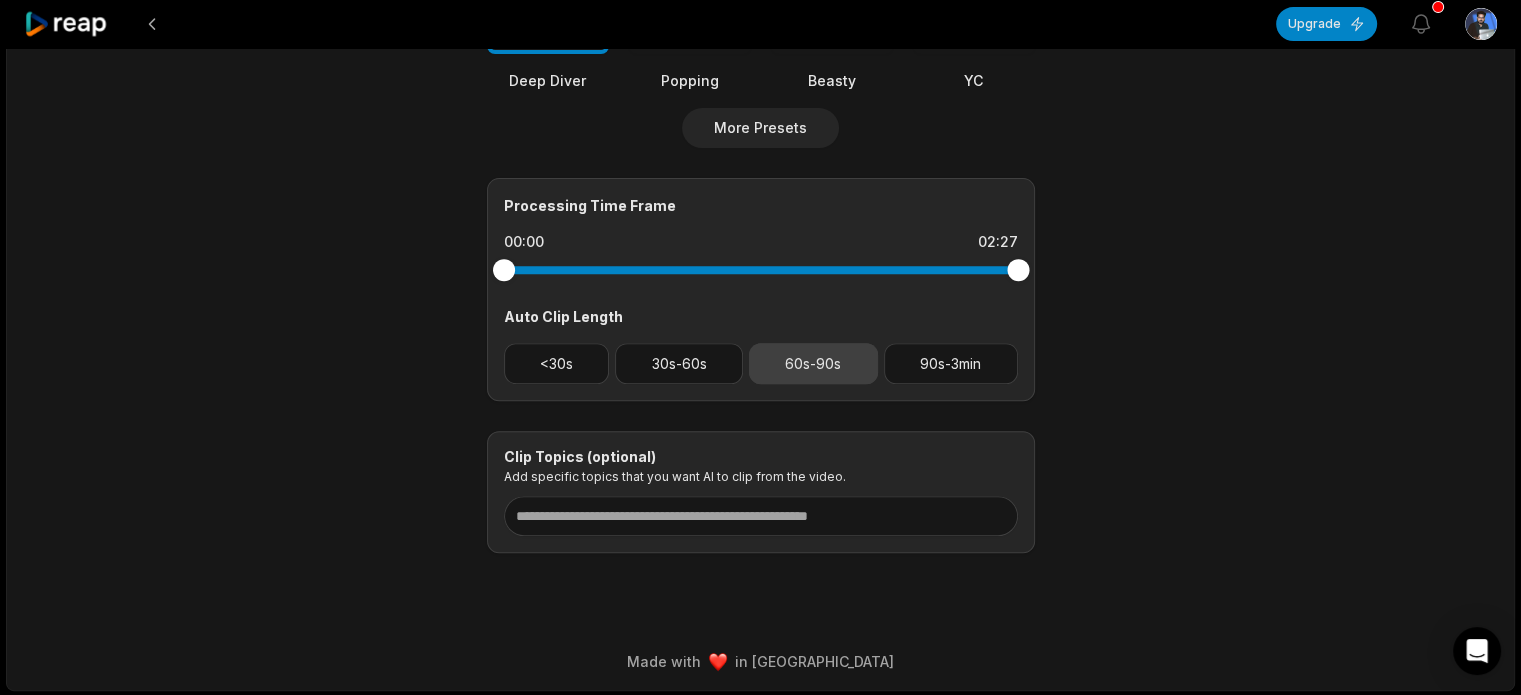 drag, startPoint x: 699, startPoint y: 366, endPoint x: 764, endPoint y: 364, distance: 65.03076 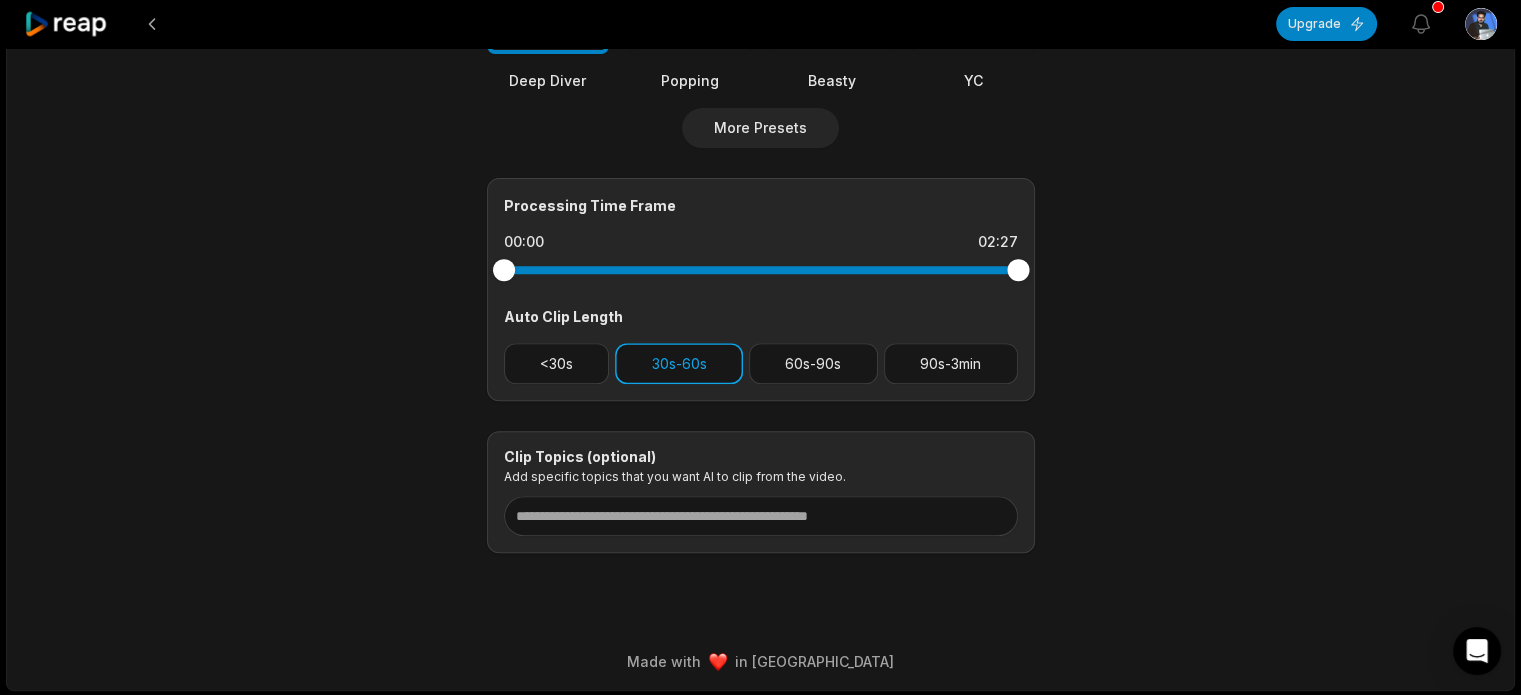 click on "30s-60s" at bounding box center (679, 363) 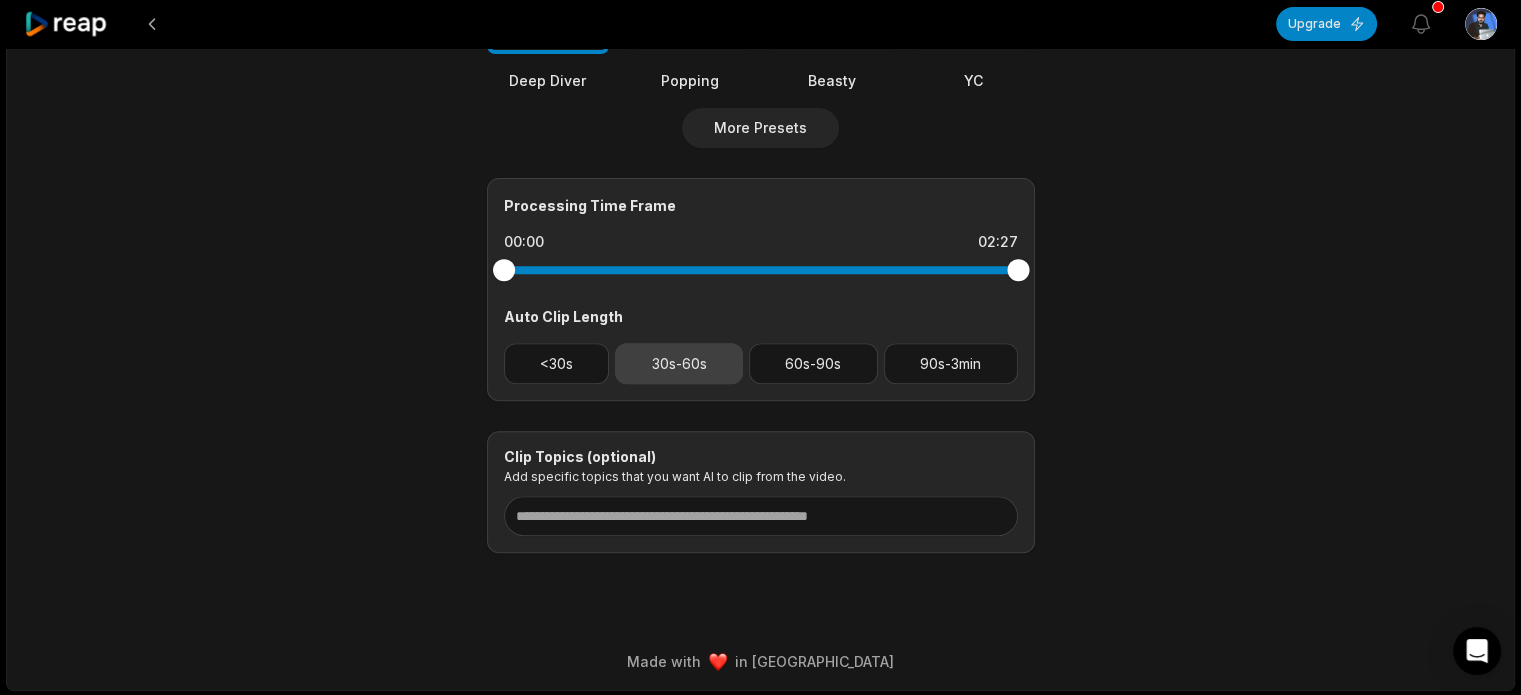 click on "30s-60s" at bounding box center [679, 363] 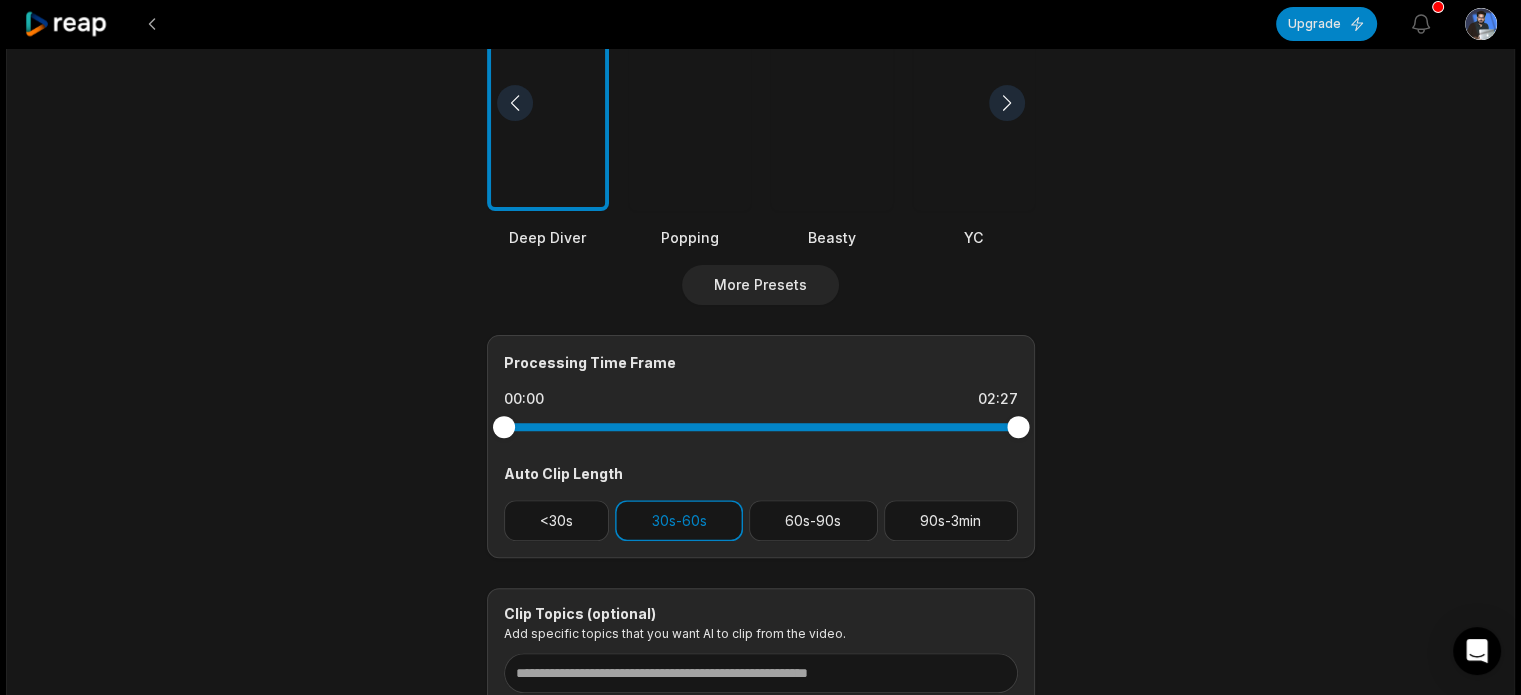 scroll, scrollTop: 353, scrollLeft: 0, axis: vertical 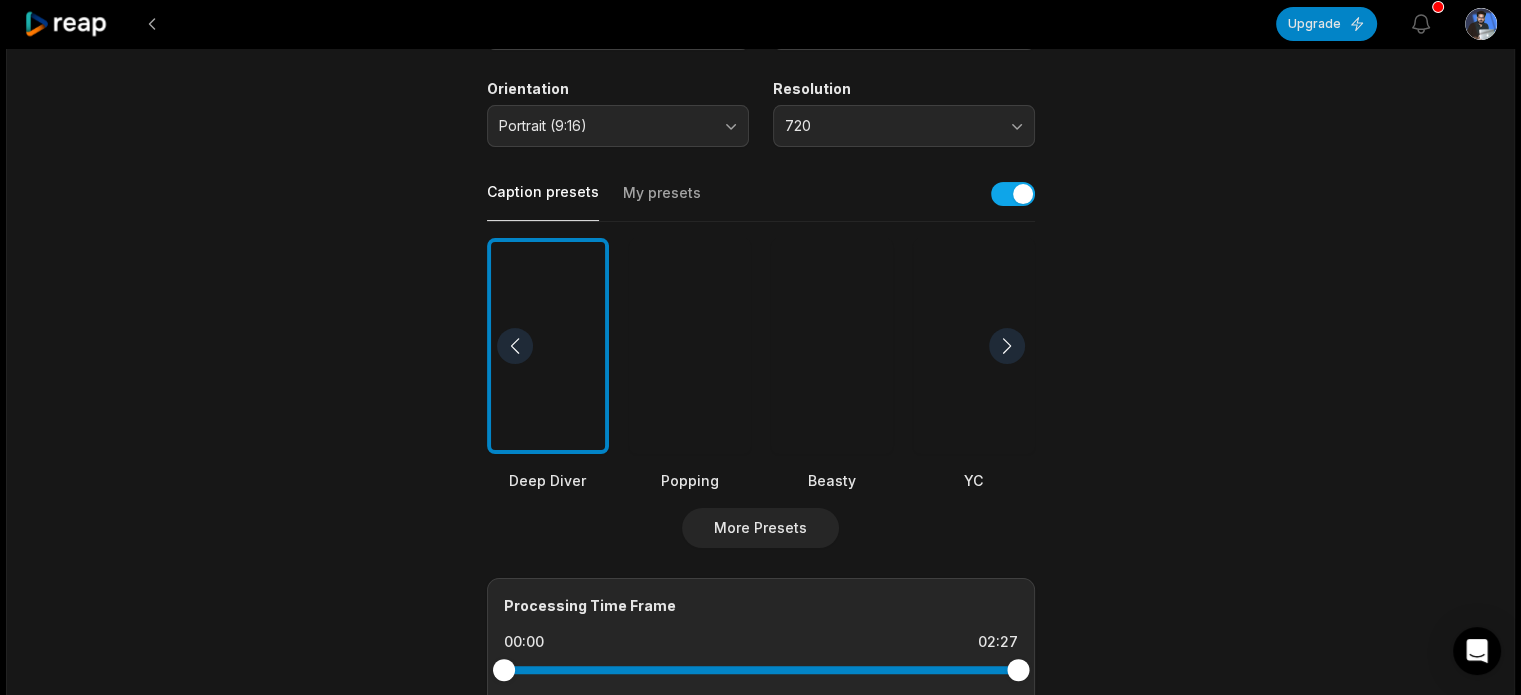 click at bounding box center [690, 346] 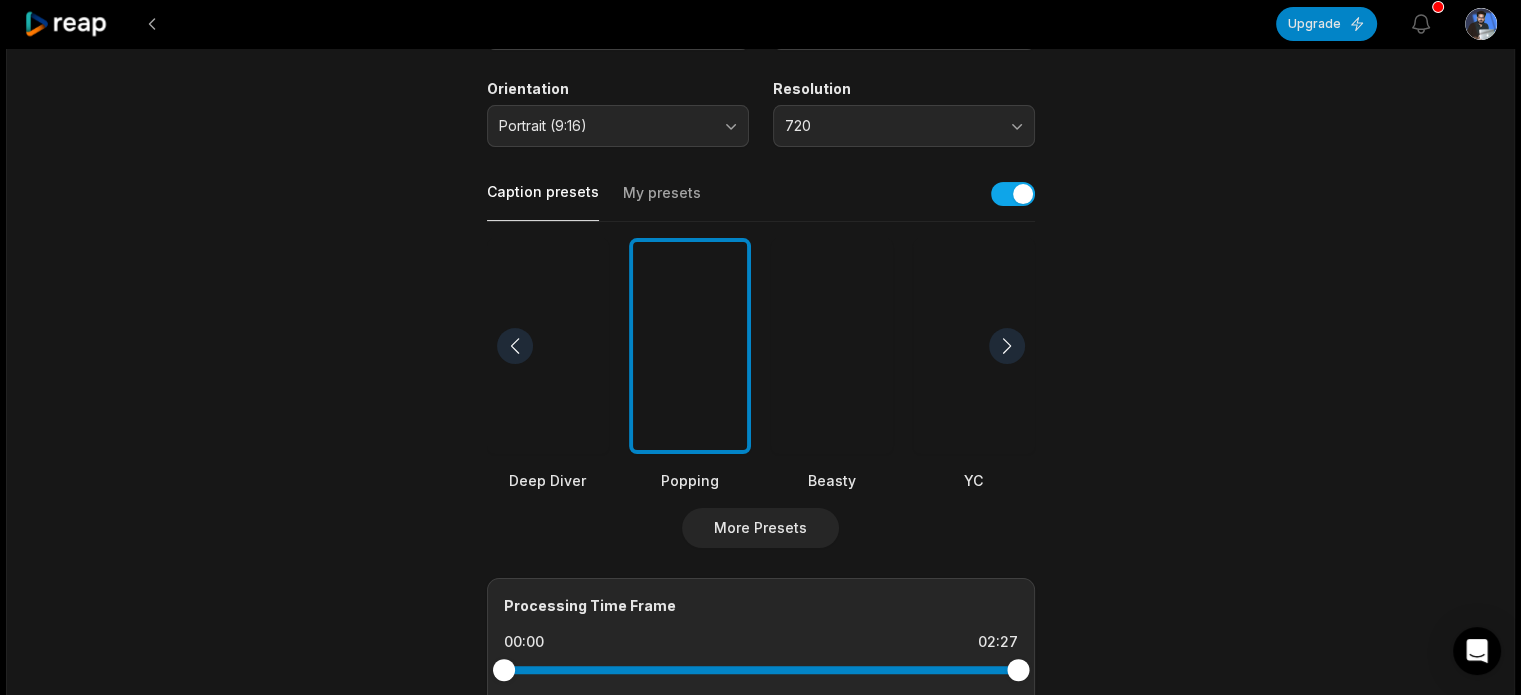 click at bounding box center (1007, 346) 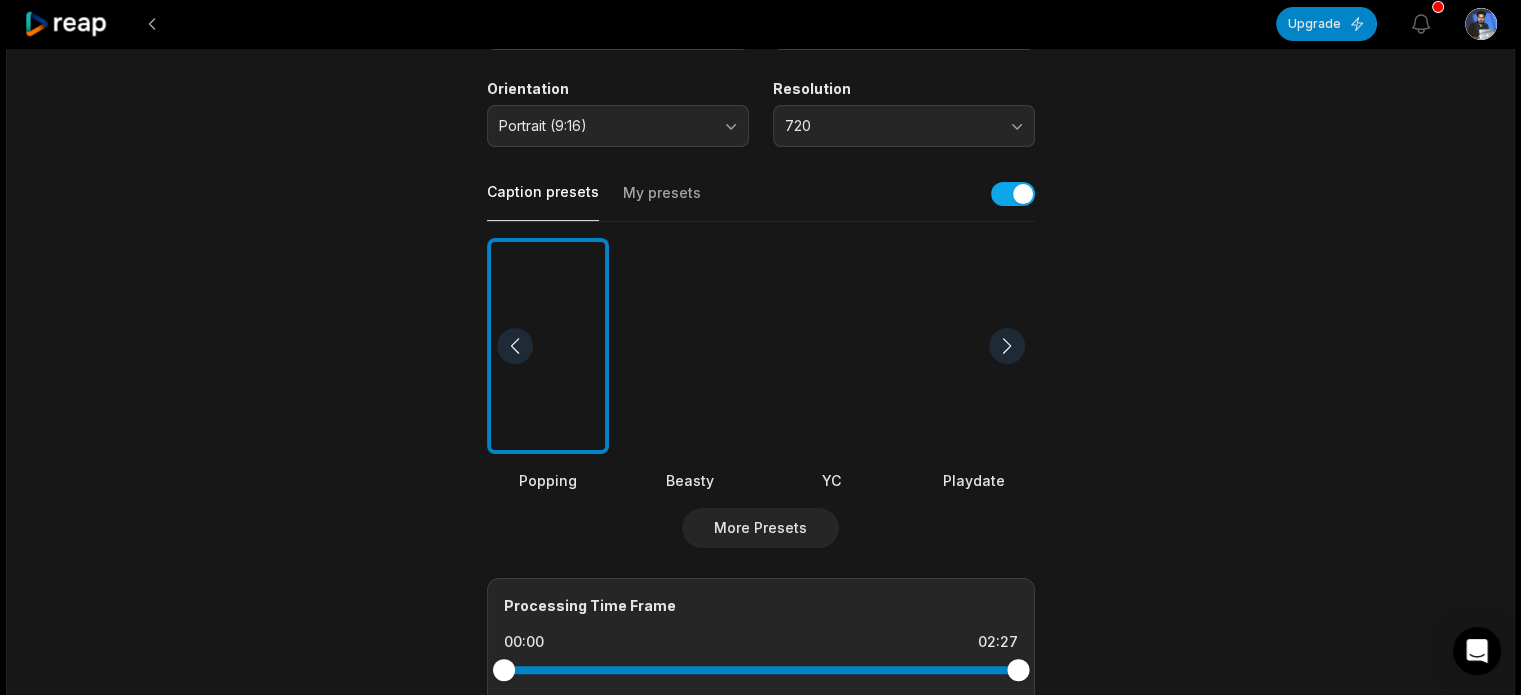 click at bounding box center [1007, 346] 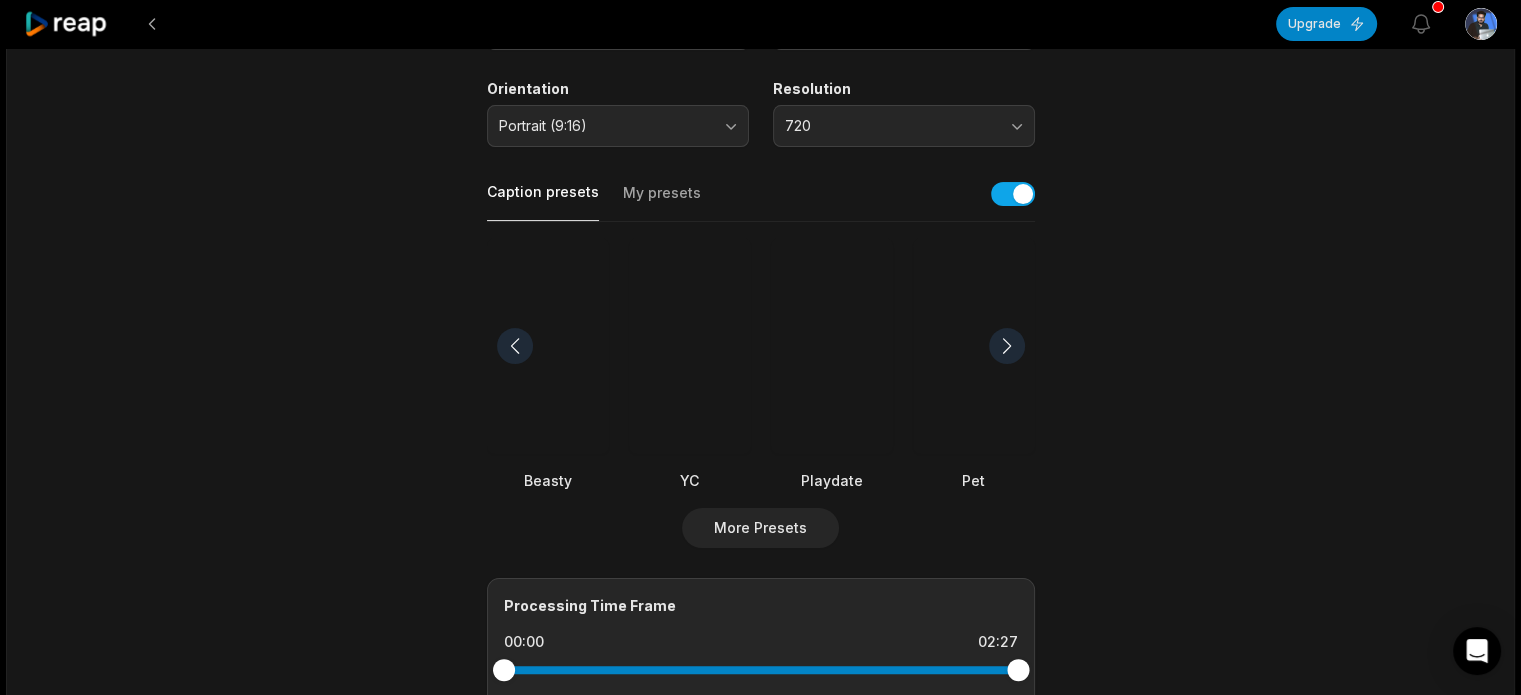 click at bounding box center (1007, 346) 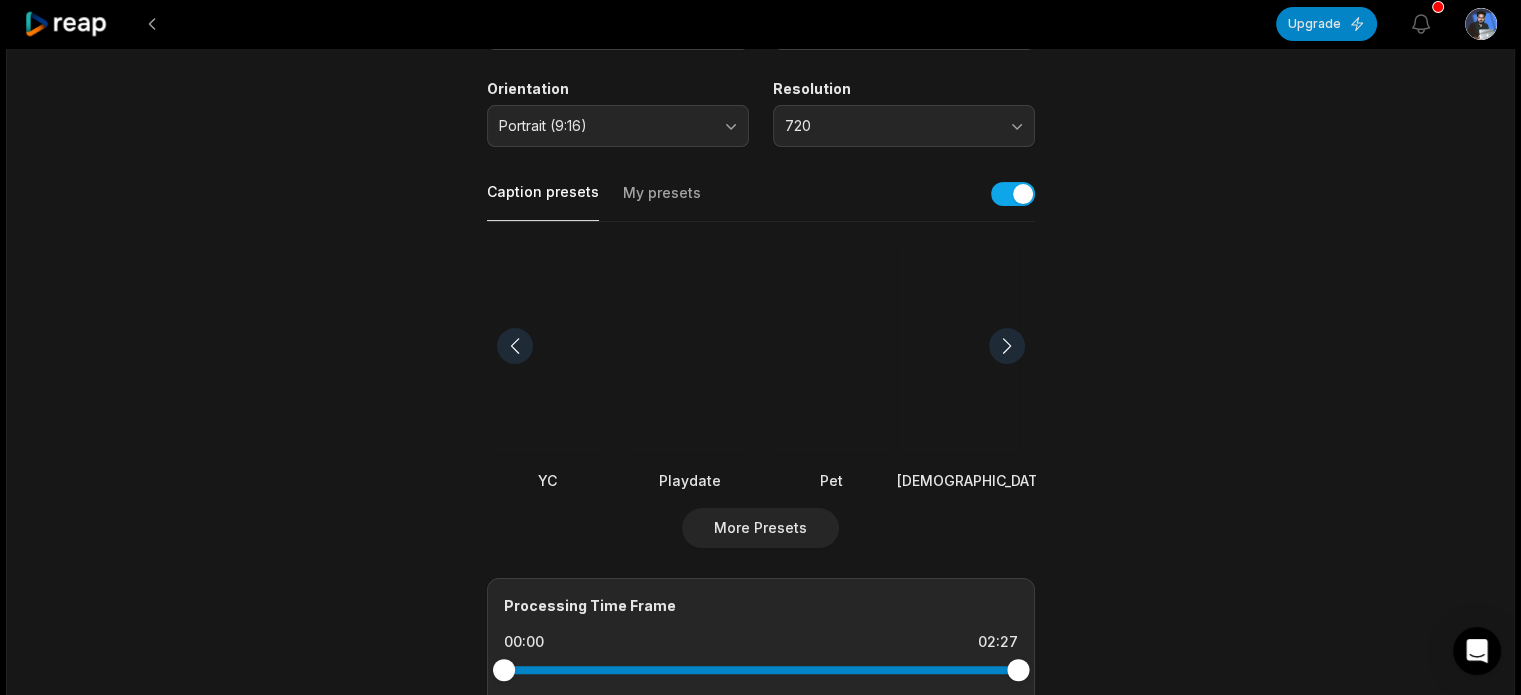 click at bounding box center (832, 346) 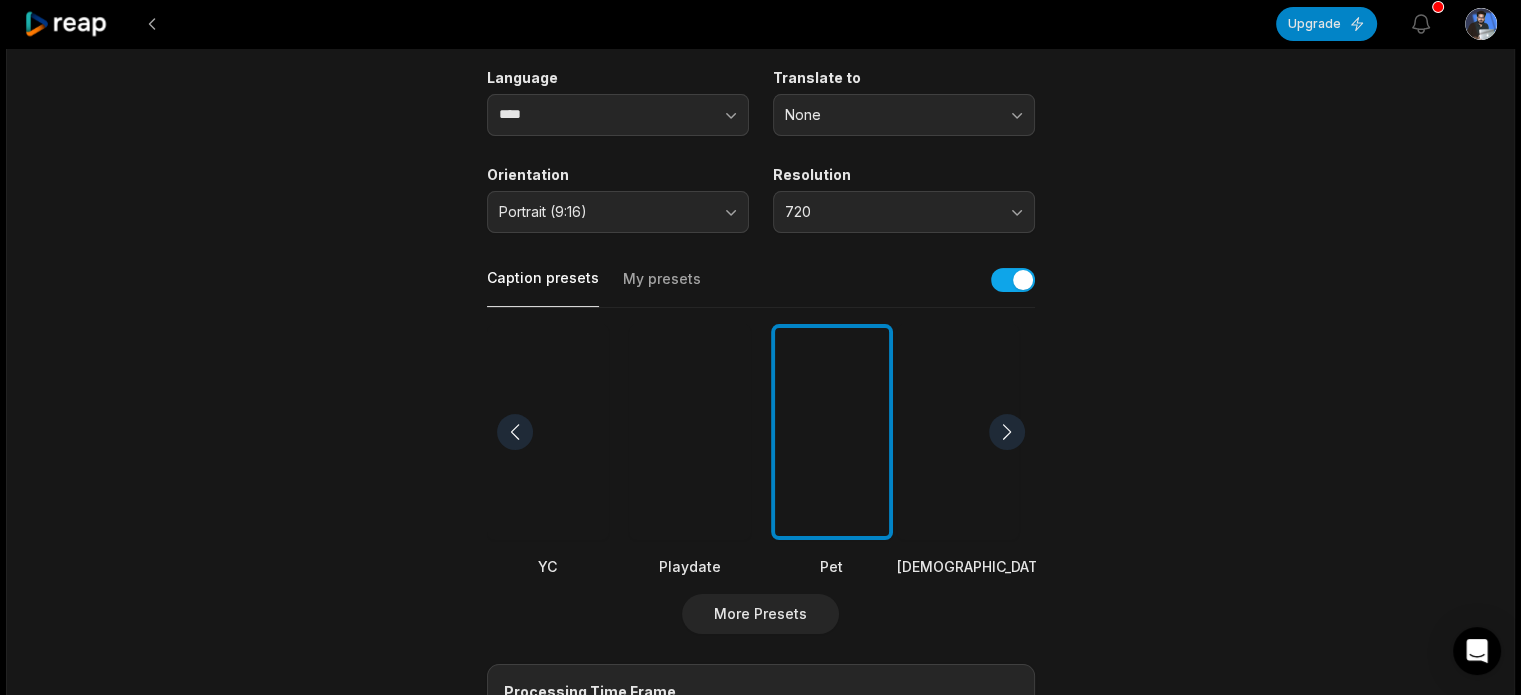 scroll, scrollTop: 53, scrollLeft: 0, axis: vertical 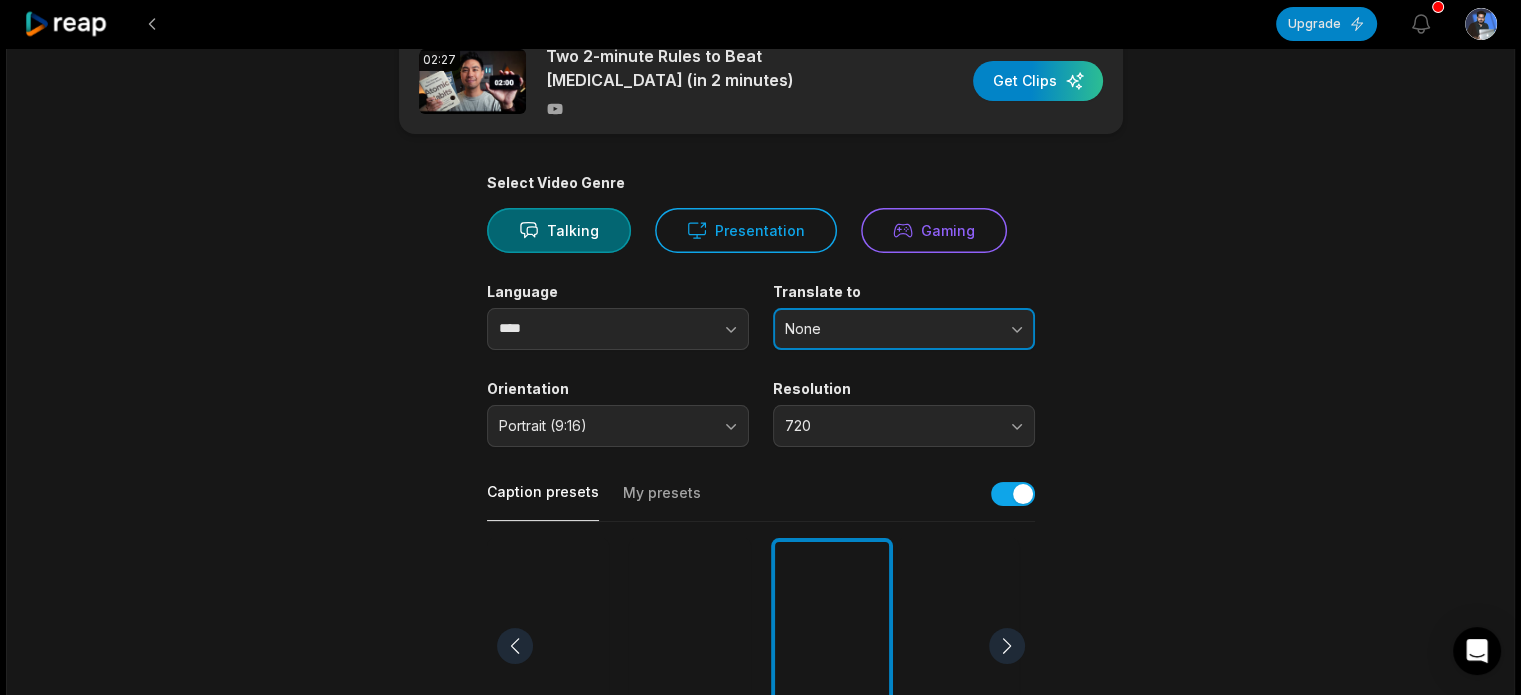 click on "None" at bounding box center (890, 329) 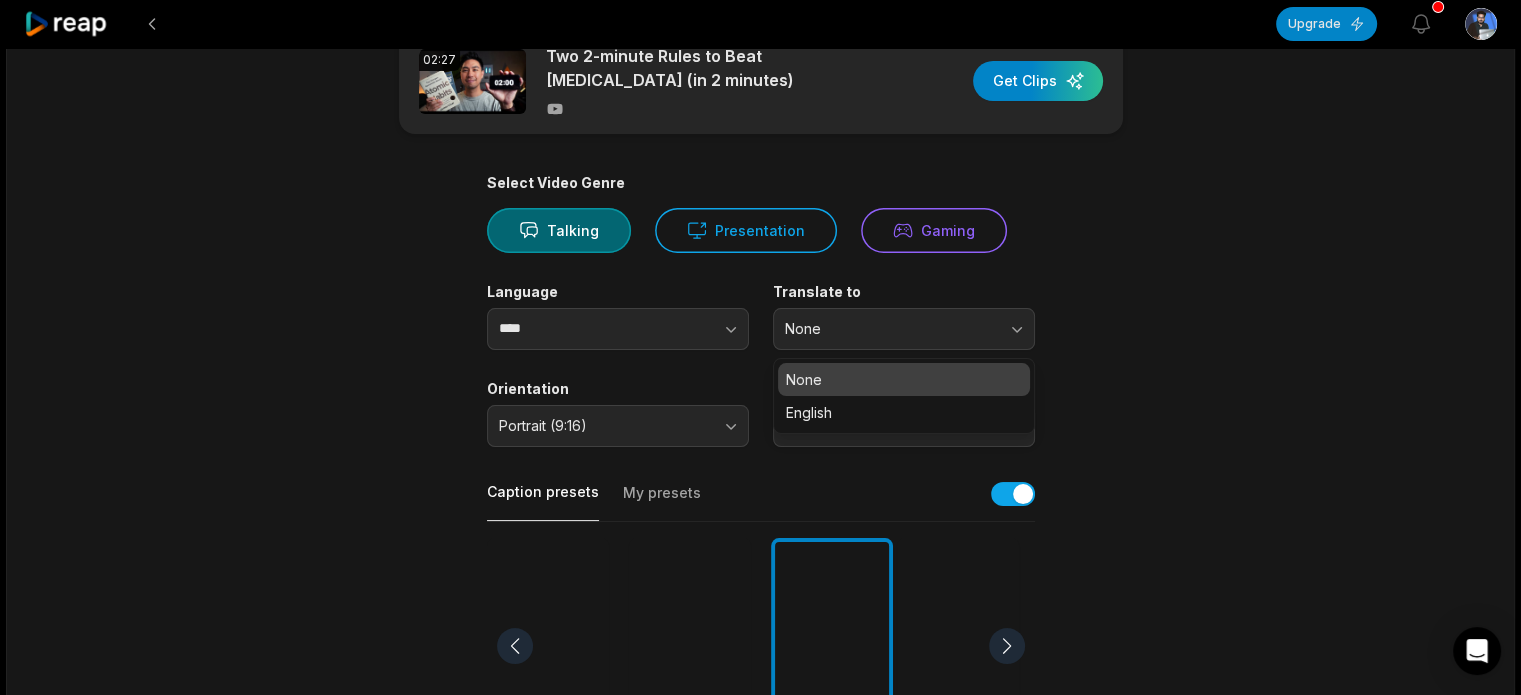 click on "02:27 Two 2-minute Rules to Beat Procrastination (in 2 minutes) Get Clips Select Video Genre Talking Presentation Gaming Language **** Translate to None None English Orientation Portrait (9:16) Resolution 720 Caption presets My presets Deep Diver Popping Beasty YC Playdate Pet Zen More Presets Processing Time Frame 00:00 02:27 Auto Clip Length <30s 30s-60s 60s-90s 90s-3min Clip Topics (optional) Add specific topics that you want AI to clip from the video." at bounding box center (761, 640) 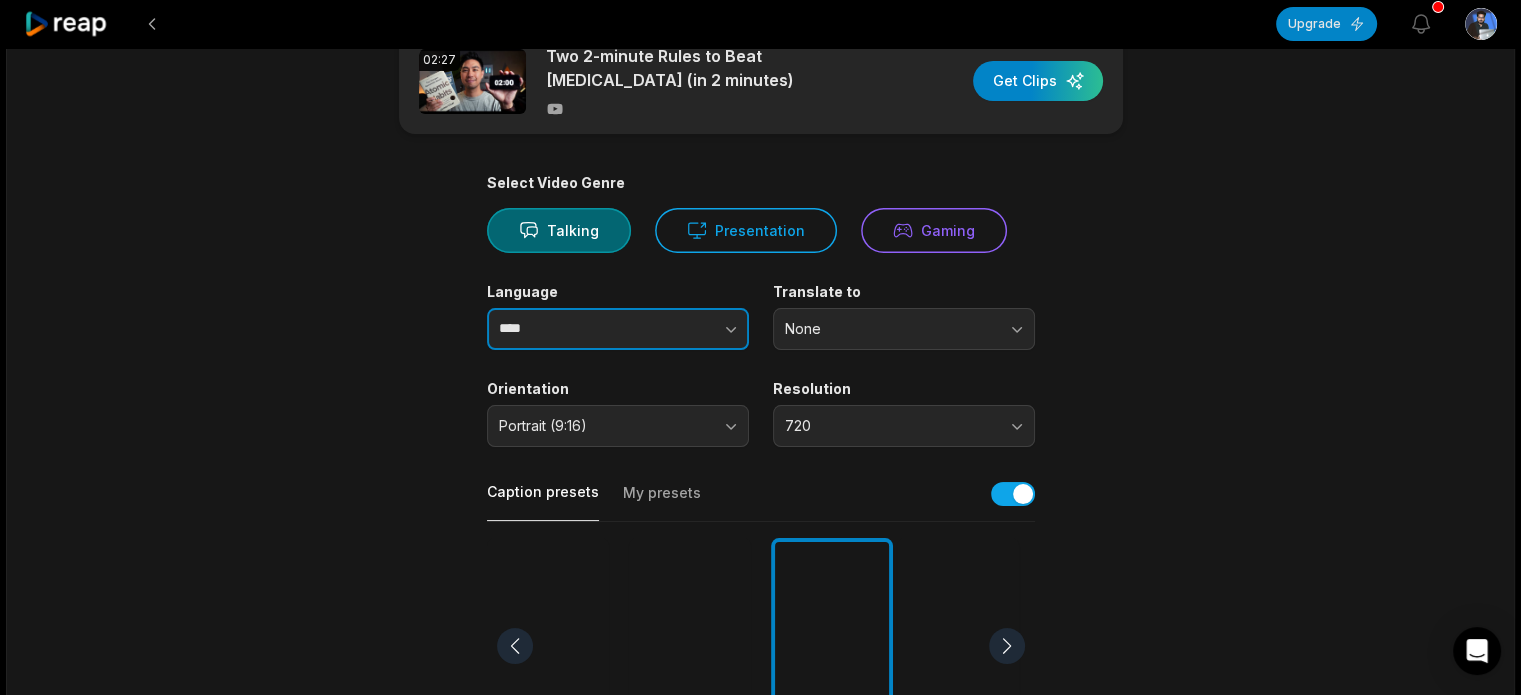 click on "****" at bounding box center (618, 329) 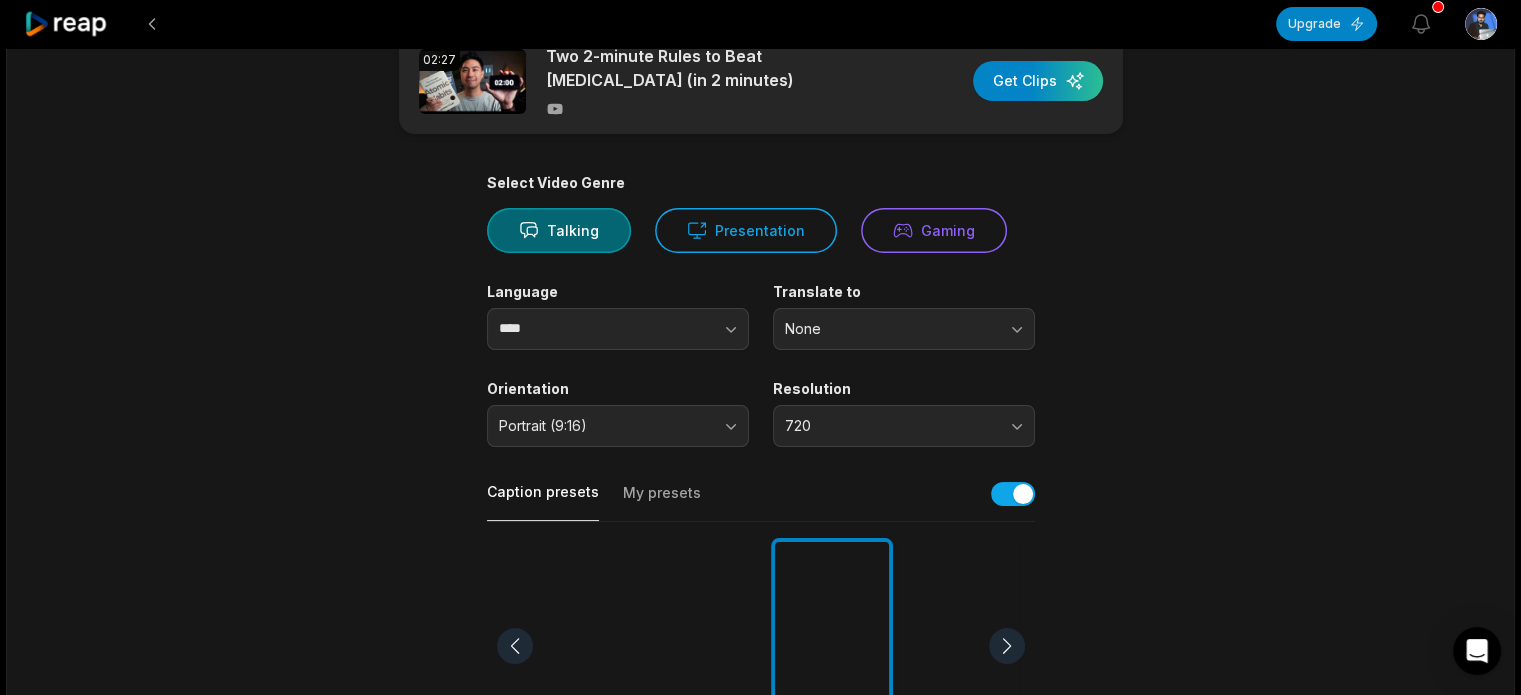 click on "02:27 Two 2-minute Rules to Beat Procrastination (in 2 minutes) Get Clips Select Video Genre Talking Presentation Gaming Language **** Translate to None Orientation Portrait (9:16) Resolution 720 Caption presets My presets Deep Diver Popping Beasty YC Playdate Pet Zen More Presets Processing Time Frame 00:00 02:27 Auto Clip Length <30s 30s-60s 60s-90s 90s-3min Clip Topics (optional) Add specific topics that you want AI to clip from the video." at bounding box center [761, 640] 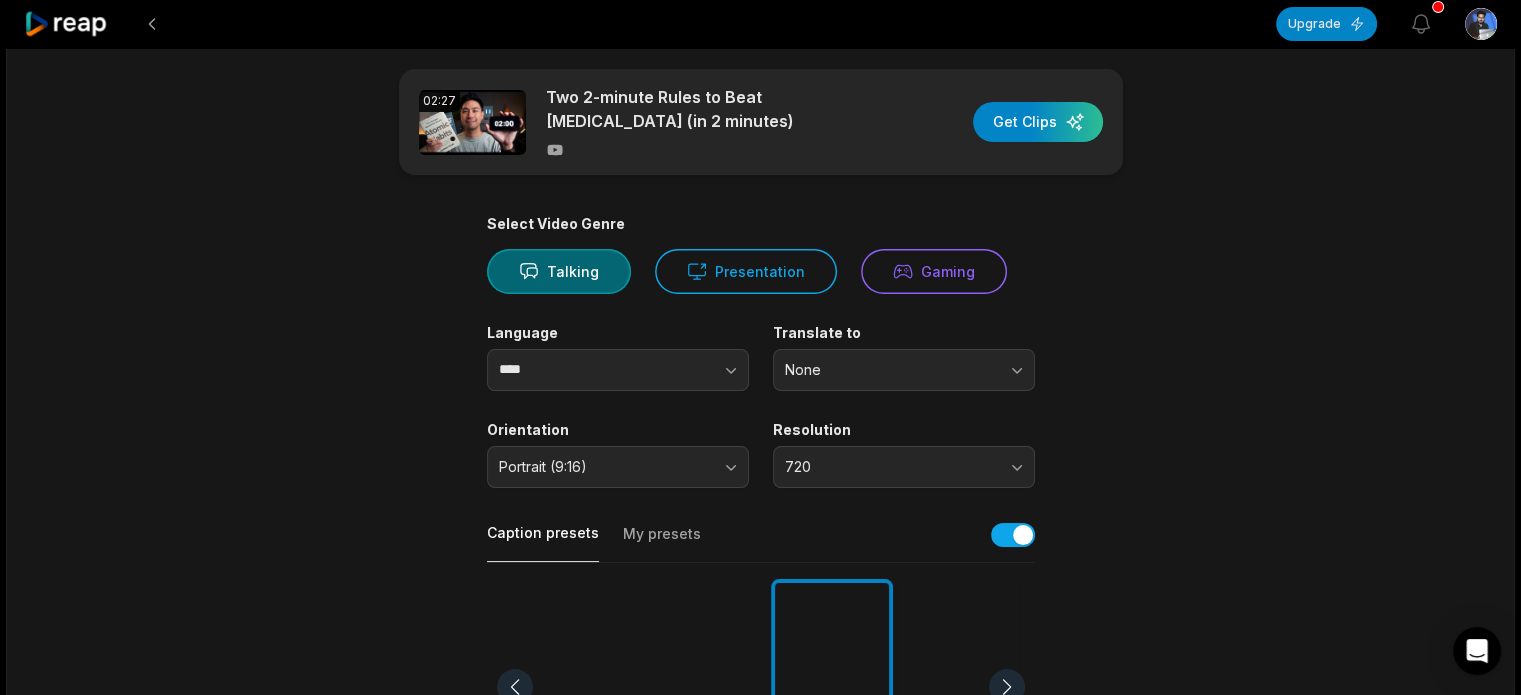 scroll, scrollTop: 0, scrollLeft: 0, axis: both 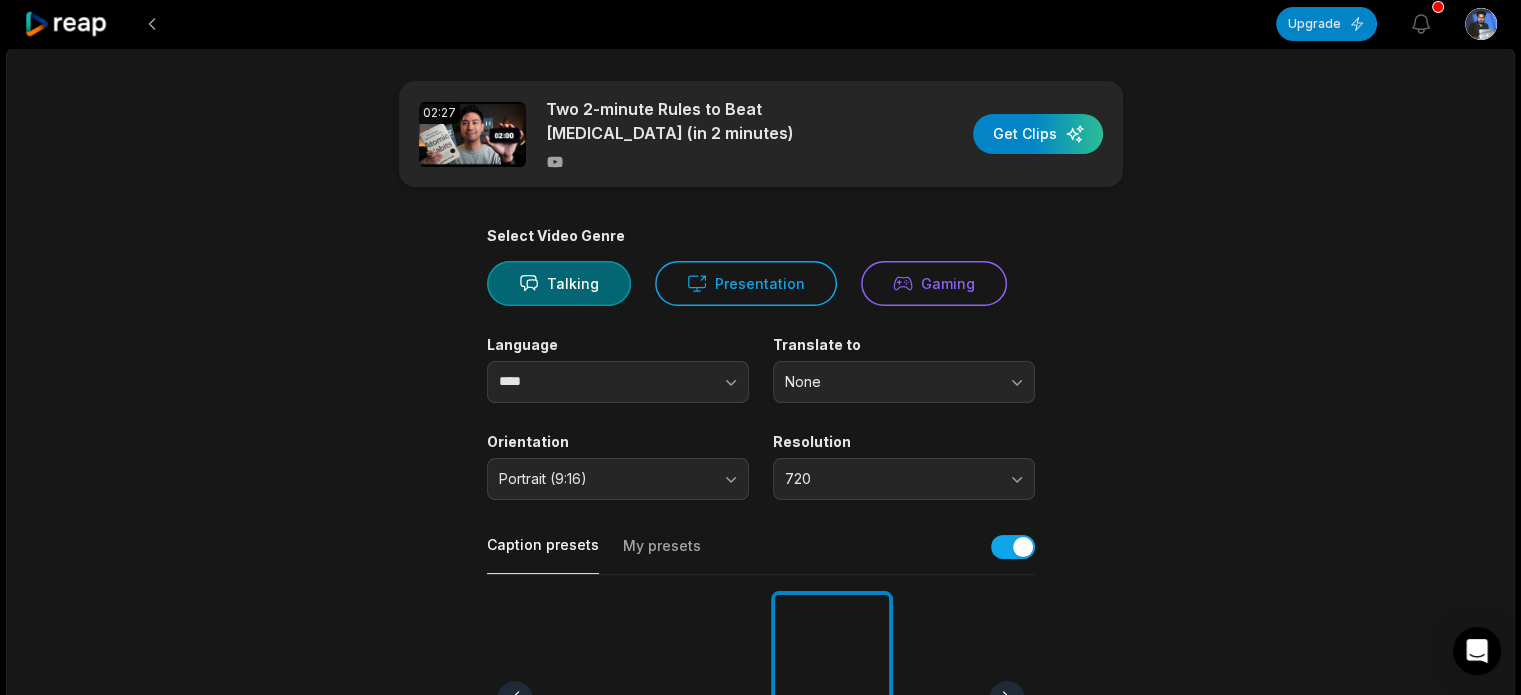 drag, startPoint x: 747, startPoint y: 287, endPoint x: 911, endPoint y: 327, distance: 168.80759 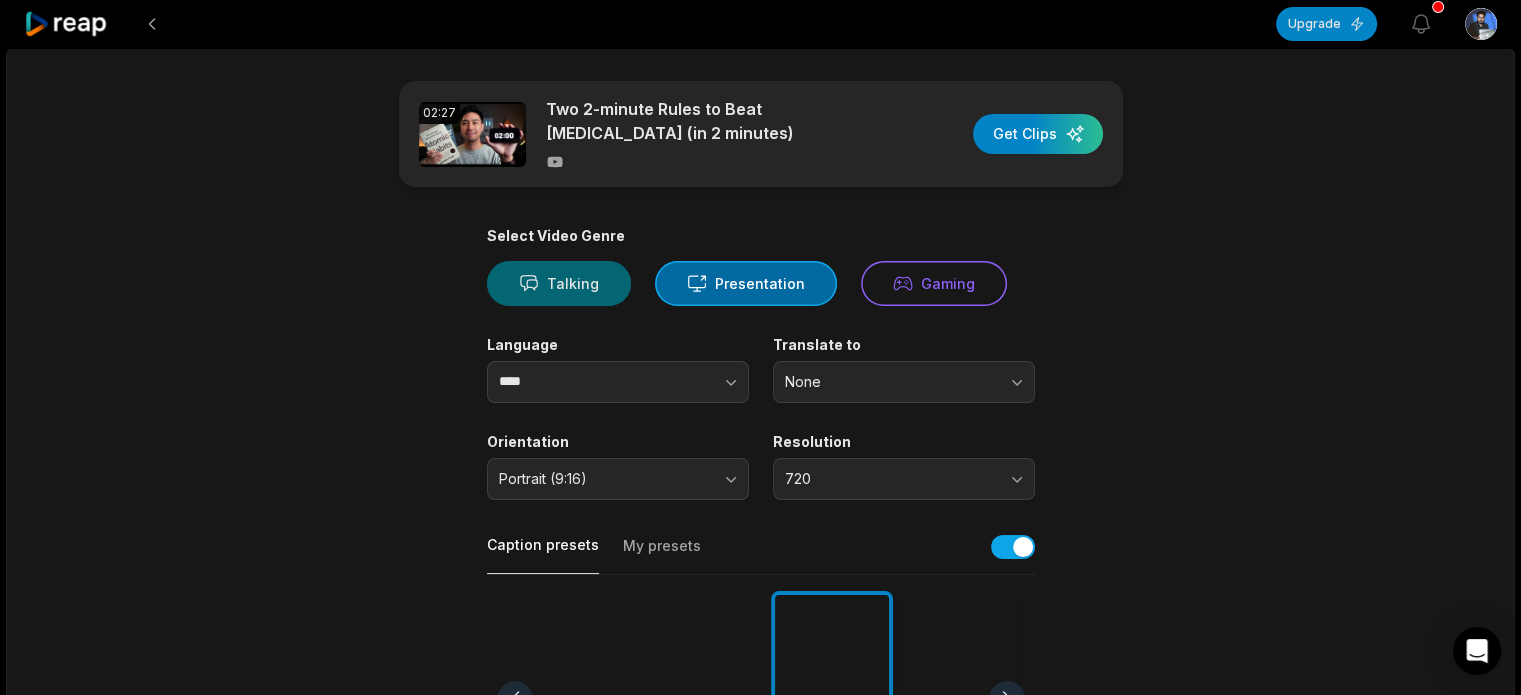 click on "Talking" at bounding box center [559, 283] 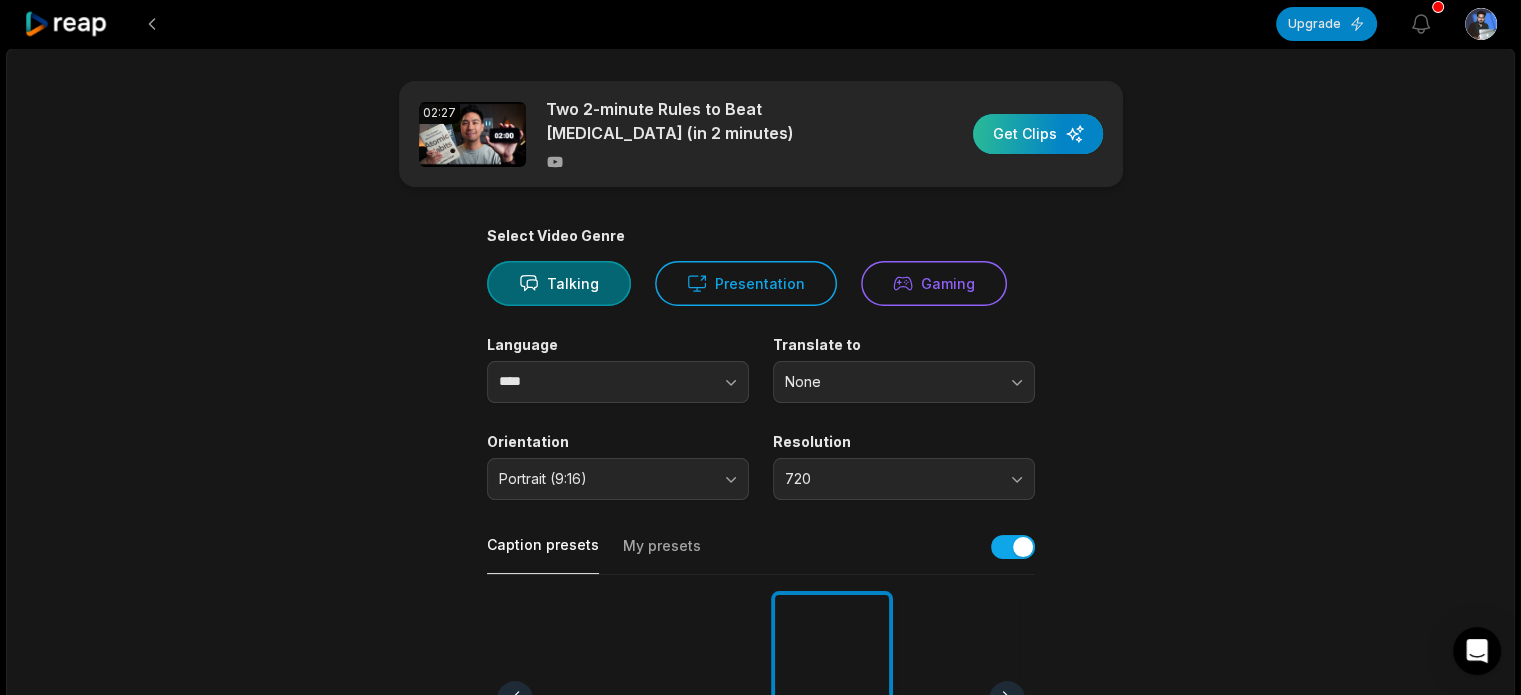 click at bounding box center [1038, 134] 